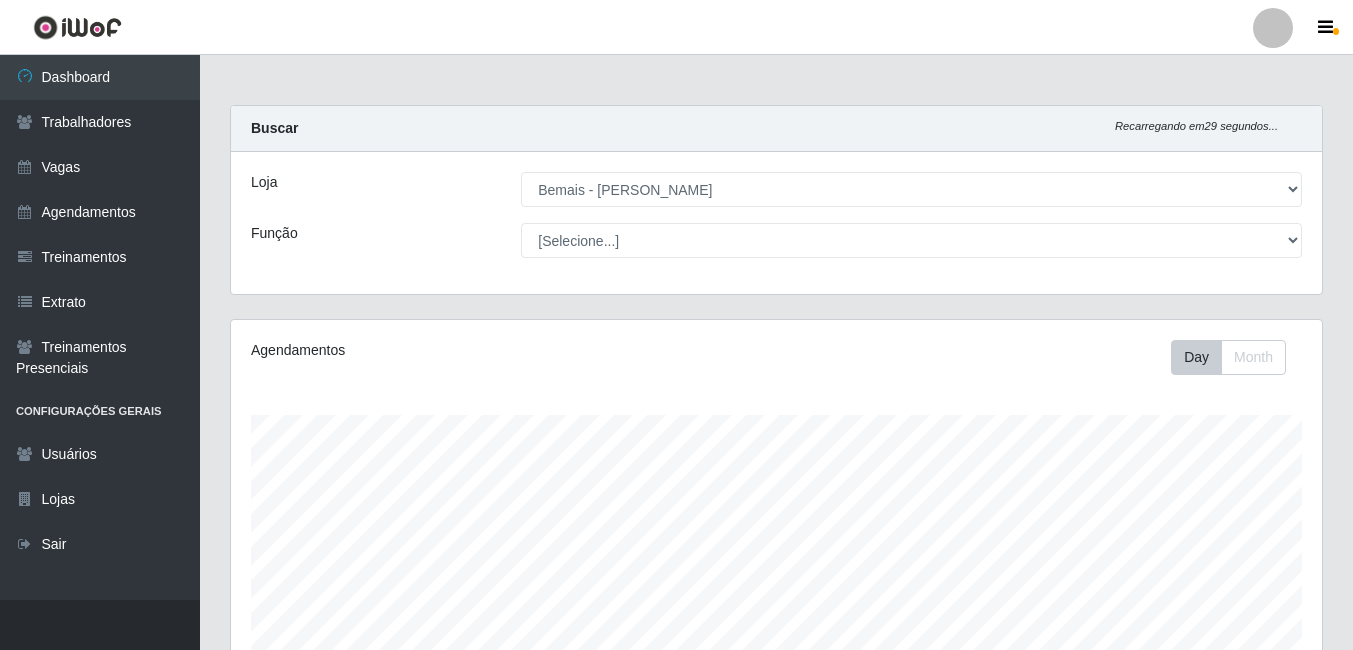select on "230" 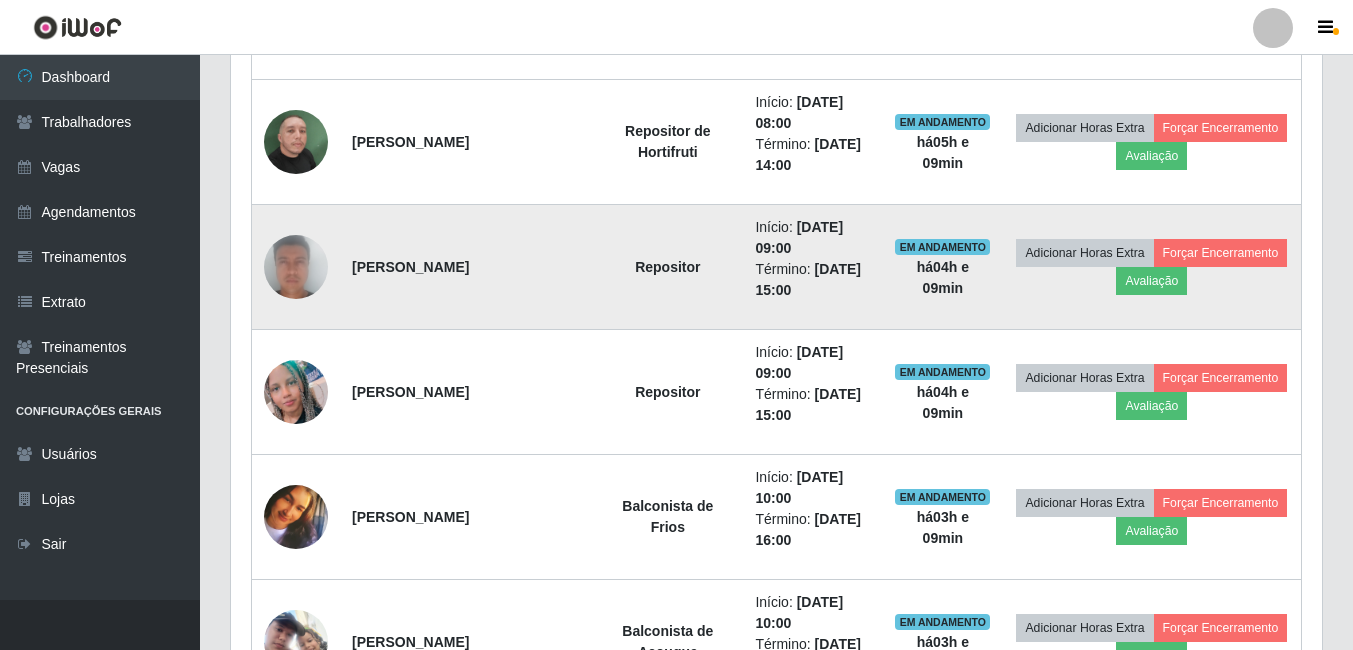 scroll, scrollTop: 999585, scrollLeft: 998909, axis: both 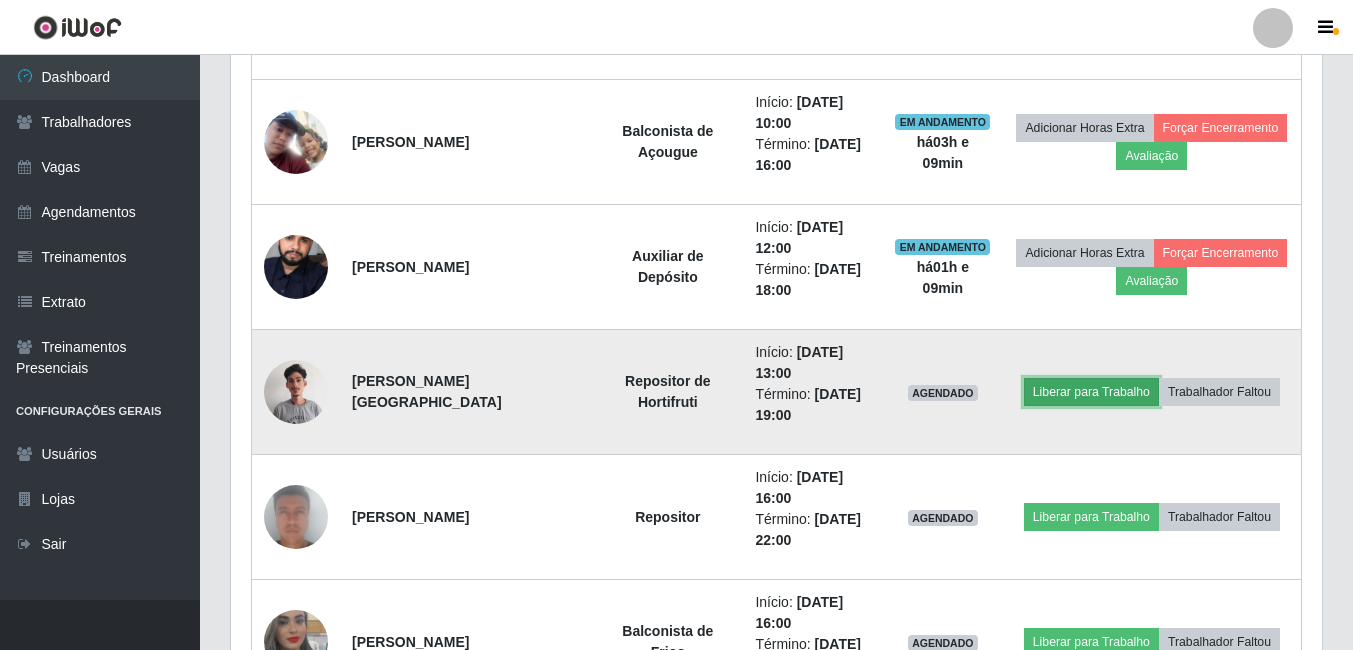 click on "Liberar para Trabalho" at bounding box center (1091, 392) 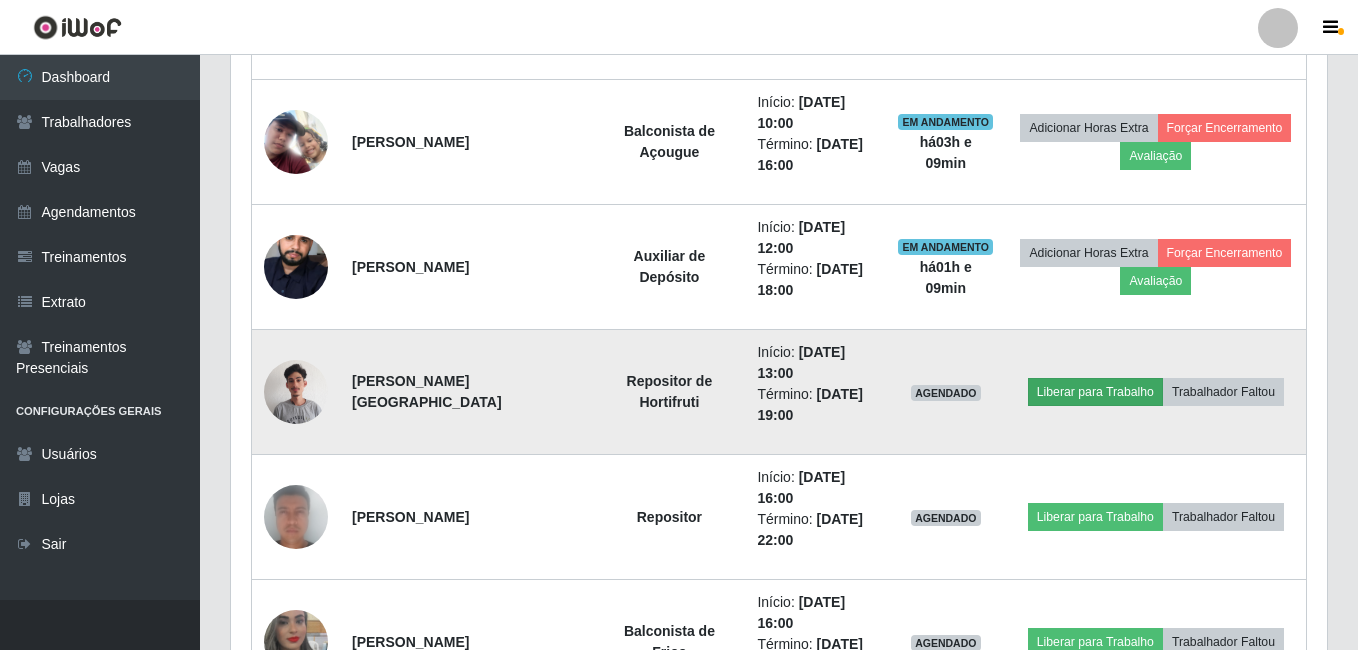 scroll, scrollTop: 999585, scrollLeft: 998919, axis: both 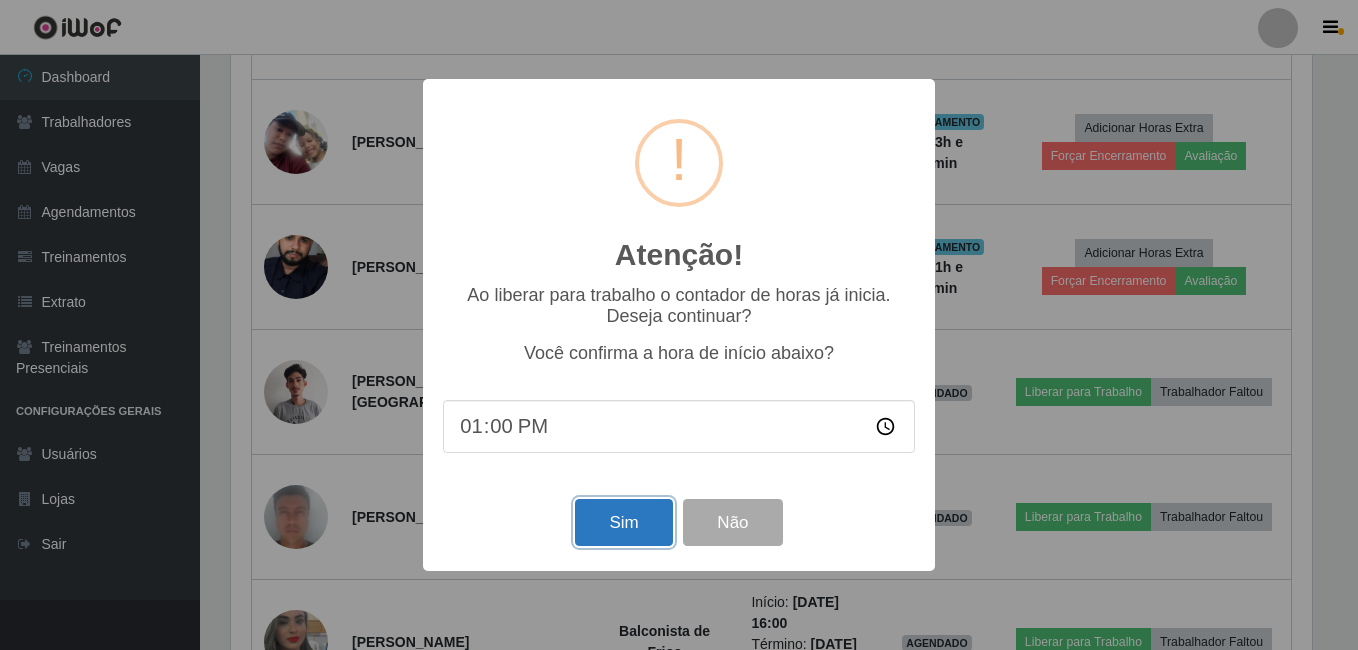 click on "Sim" at bounding box center (623, 522) 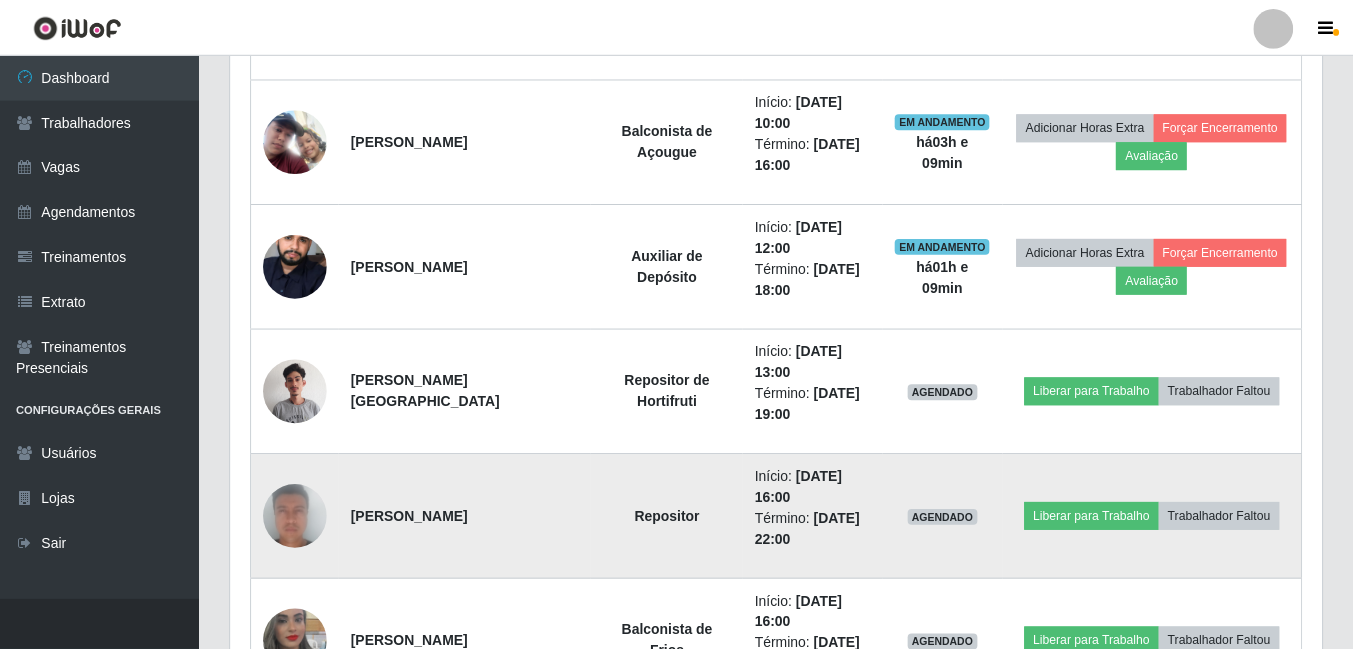 scroll, scrollTop: 999585, scrollLeft: 998909, axis: both 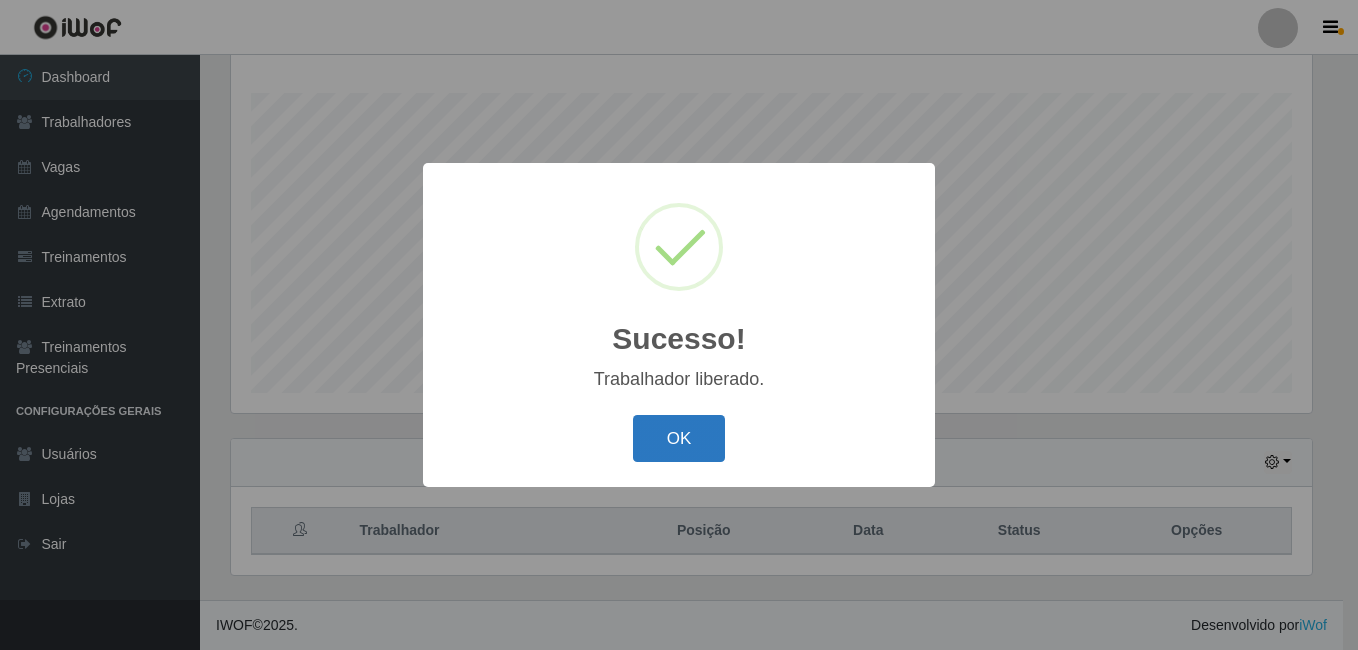 click on "OK" at bounding box center [679, 438] 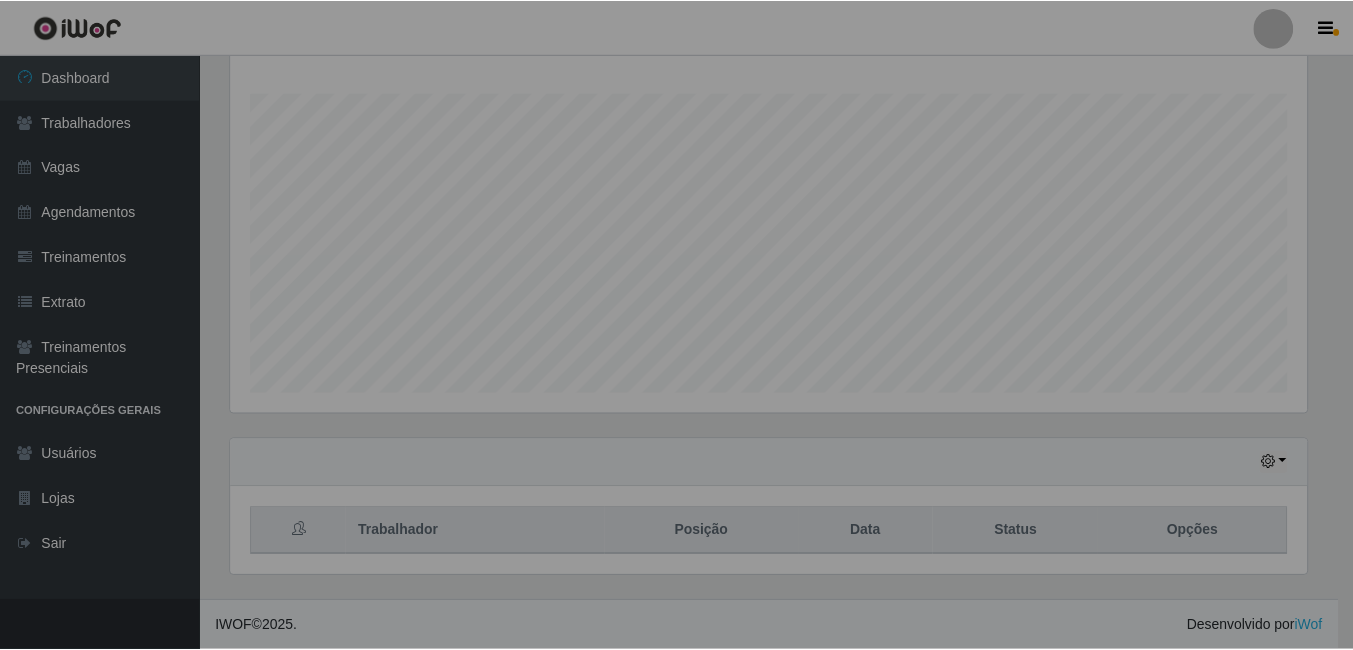 scroll, scrollTop: 999585, scrollLeft: 998909, axis: both 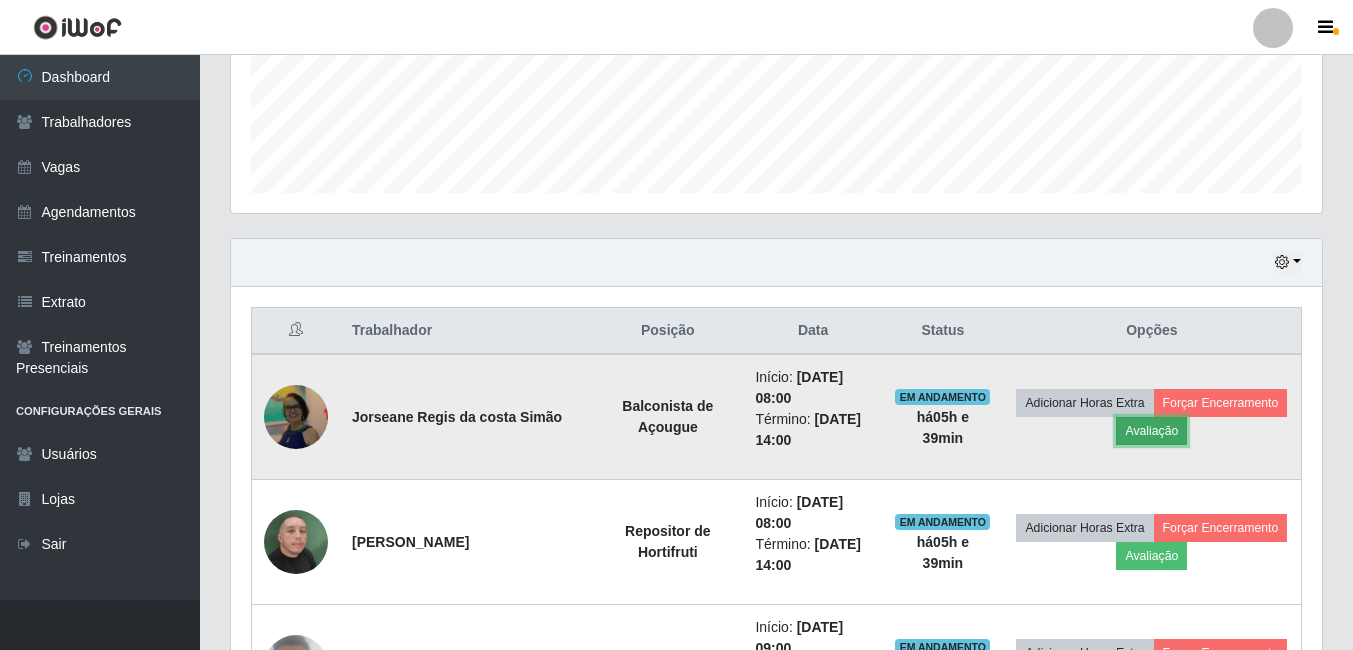 click on "Avaliação" at bounding box center [1151, 431] 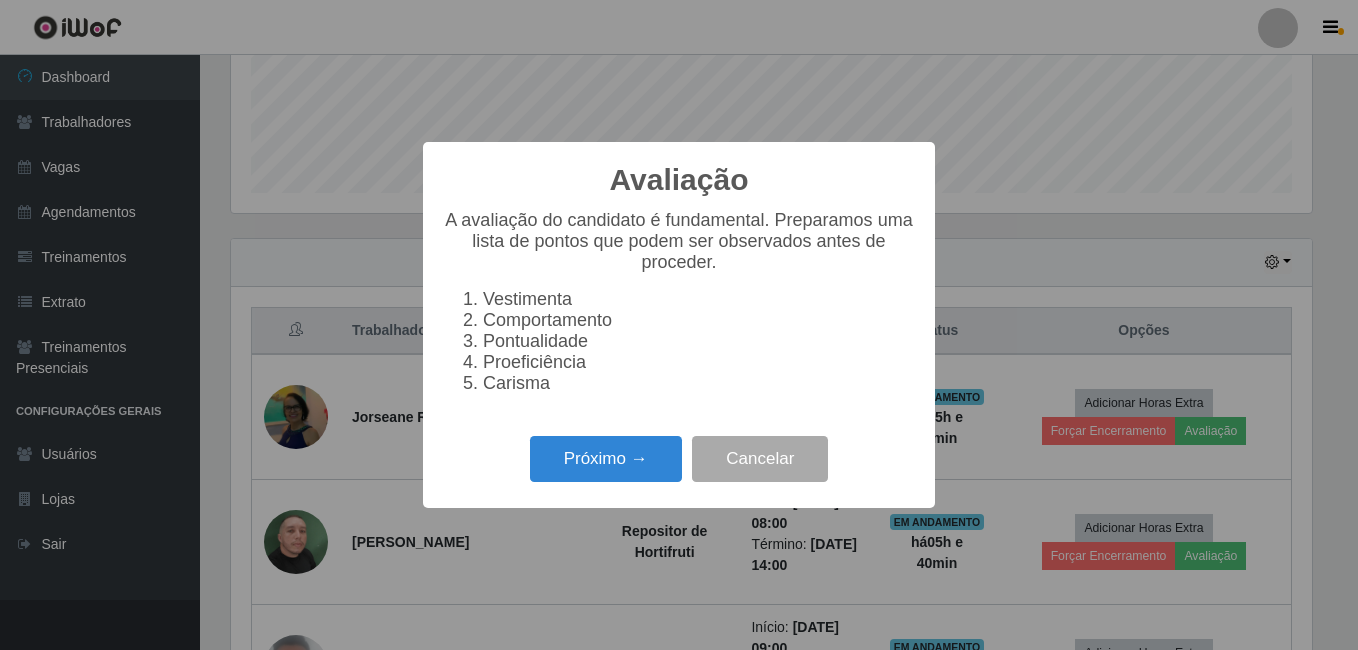 scroll, scrollTop: 999585, scrollLeft: 998919, axis: both 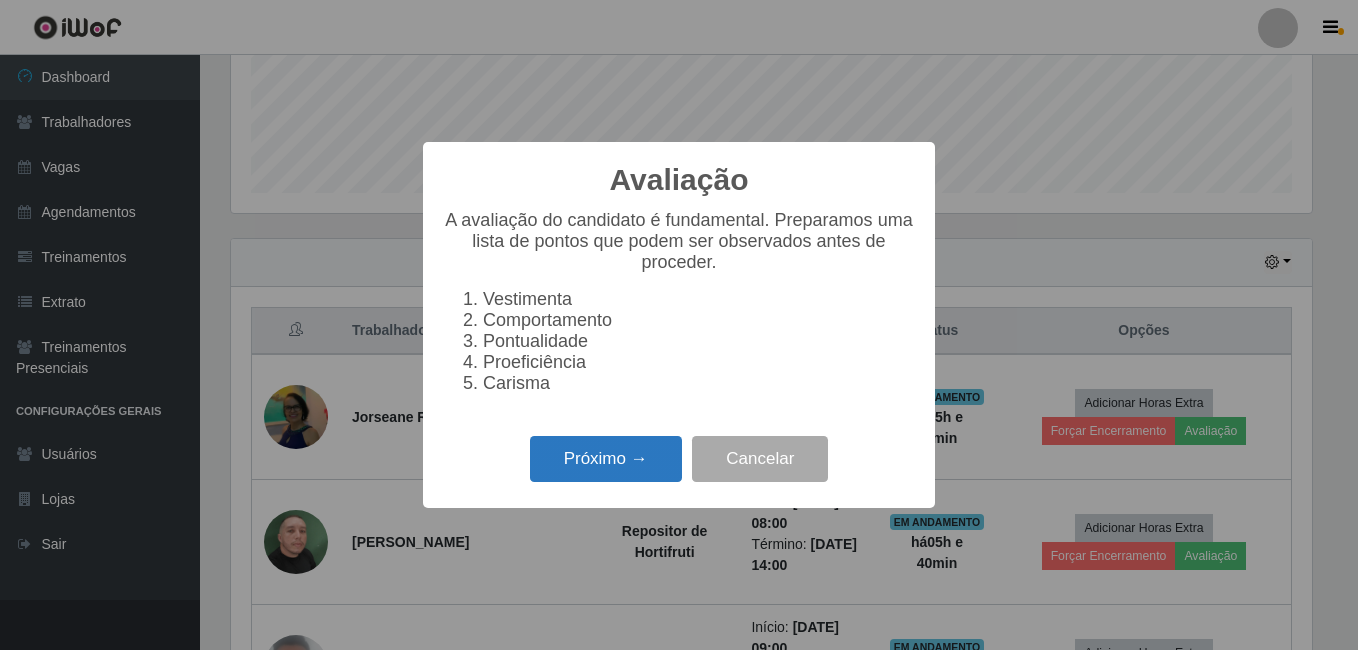 click on "Próximo →" at bounding box center [606, 459] 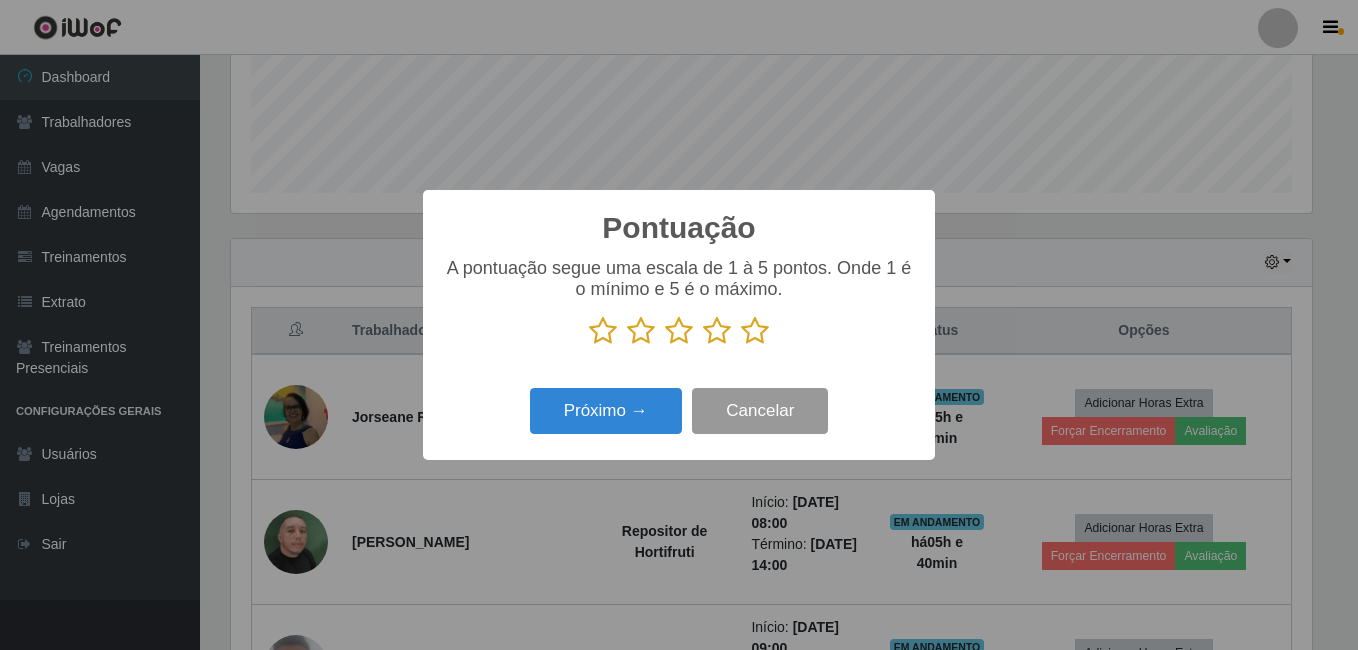 scroll, scrollTop: 999585, scrollLeft: 998919, axis: both 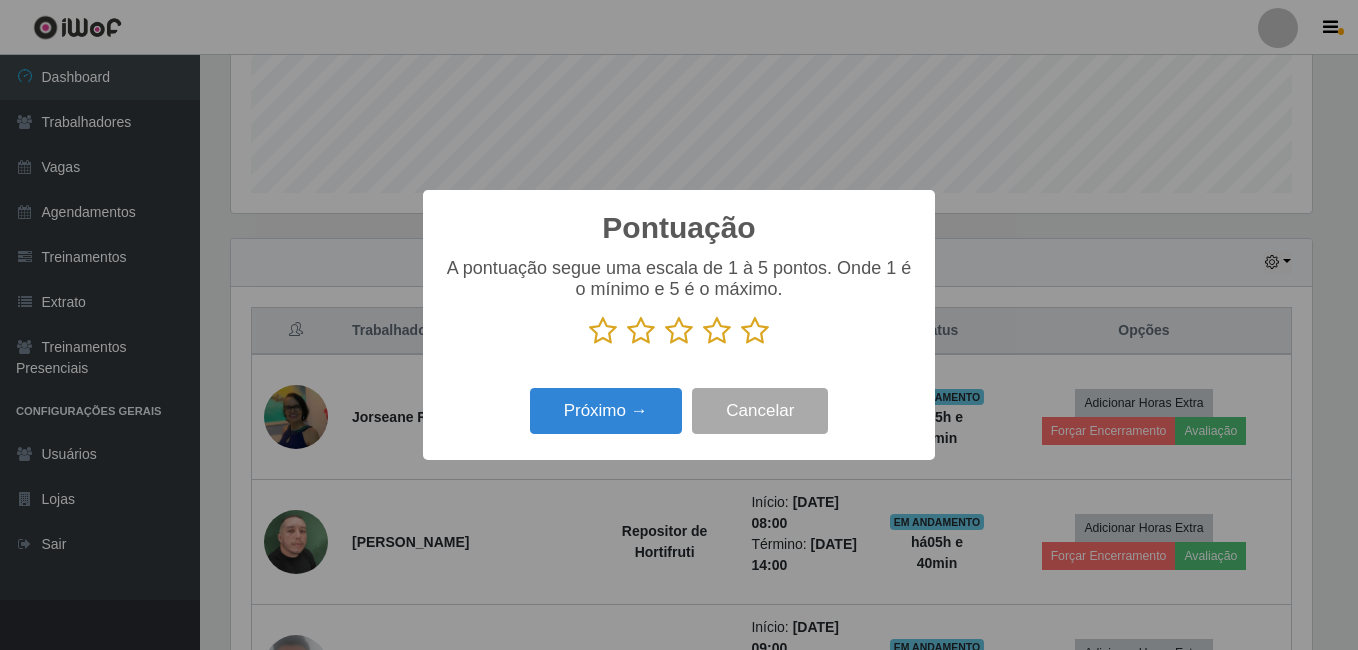 drag, startPoint x: 752, startPoint y: 331, endPoint x: 633, endPoint y: 374, distance: 126.53063 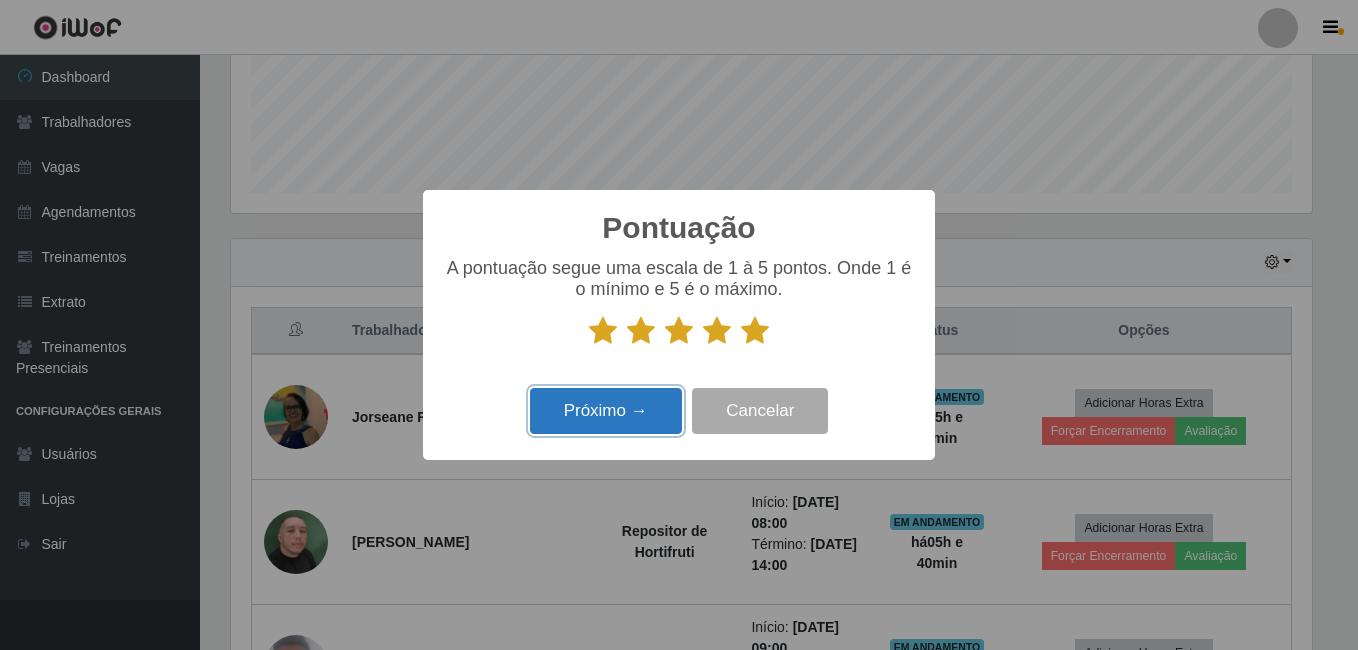 click on "Próximo →" at bounding box center (606, 411) 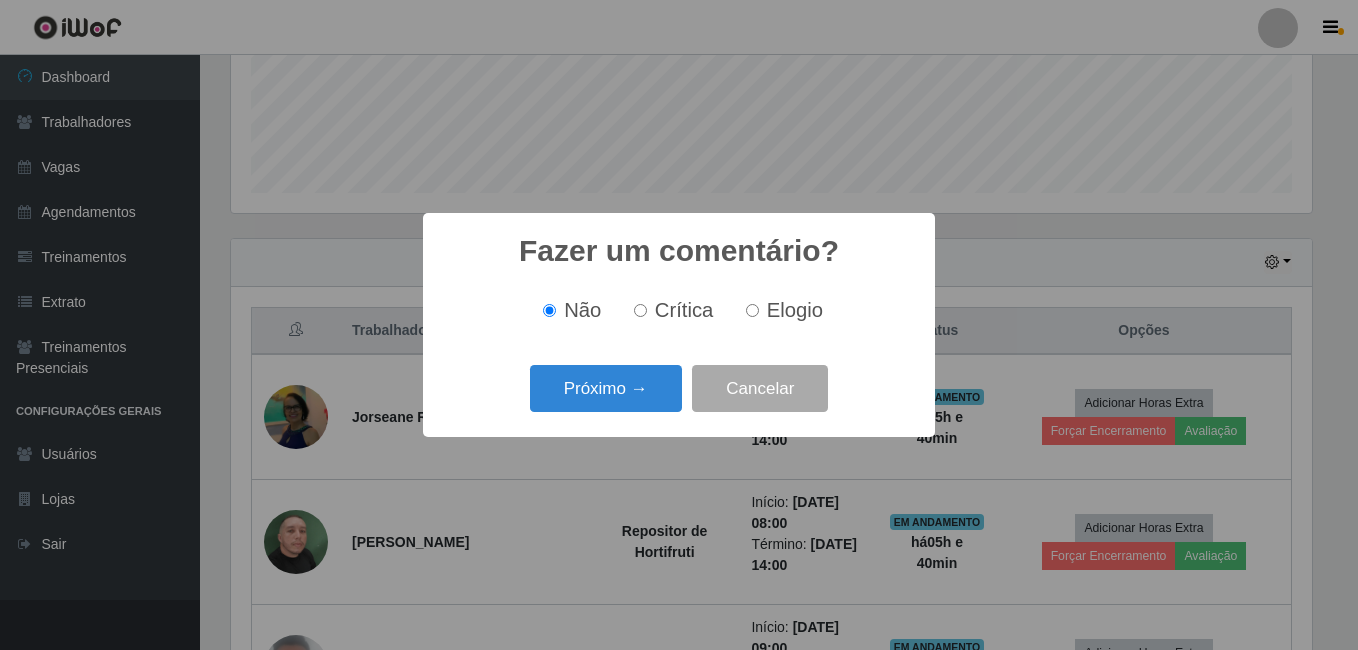 click on "Próximo →" at bounding box center (606, 388) 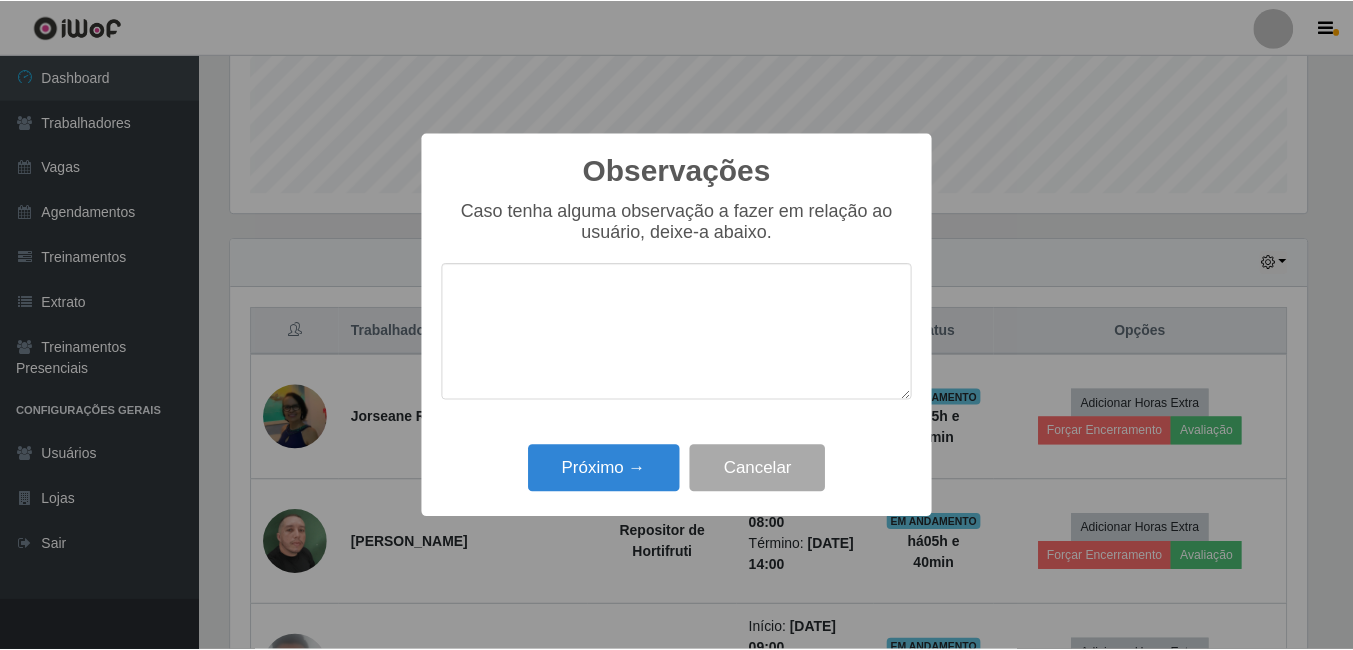 scroll, scrollTop: 999585, scrollLeft: 998919, axis: both 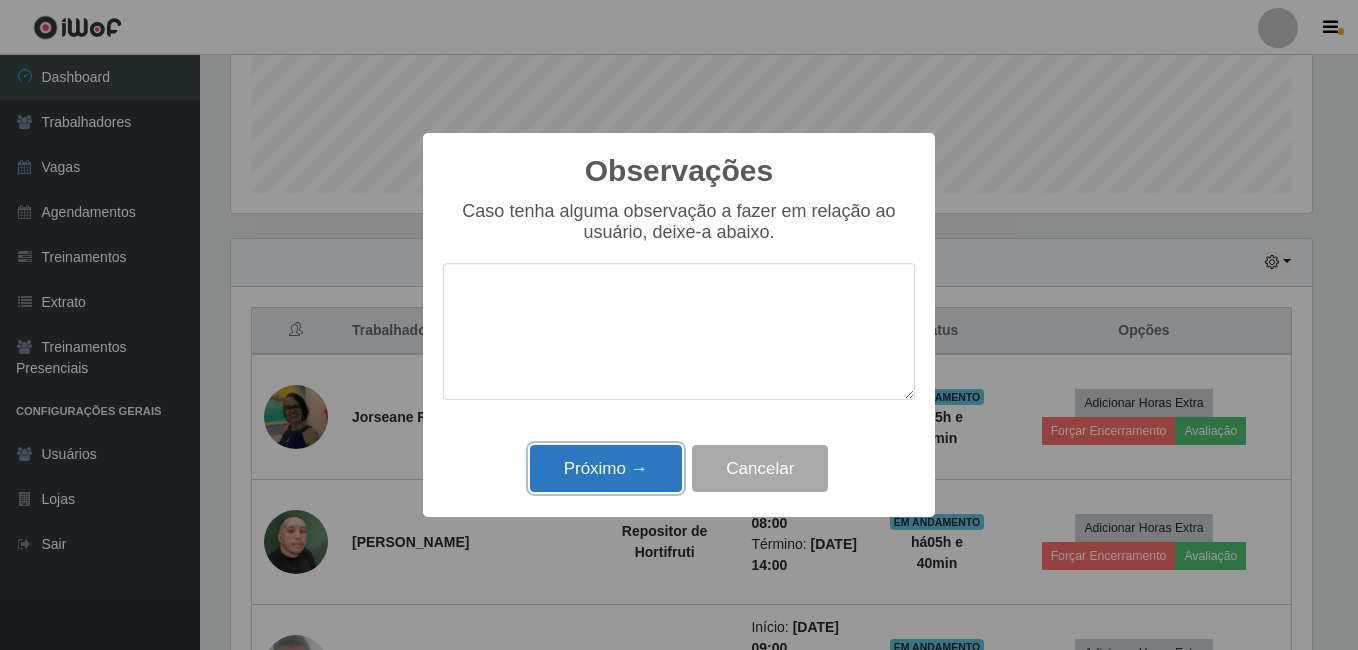 click on "Próximo →" at bounding box center (606, 468) 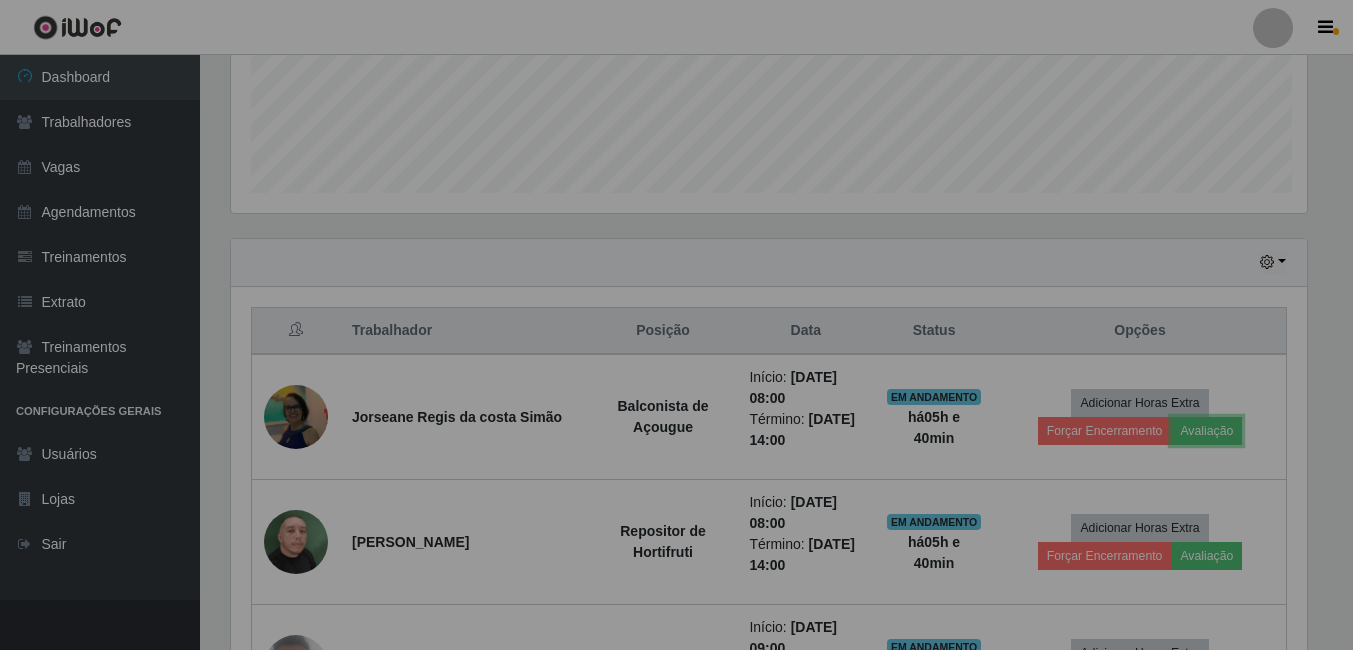 scroll, scrollTop: 999585, scrollLeft: 998909, axis: both 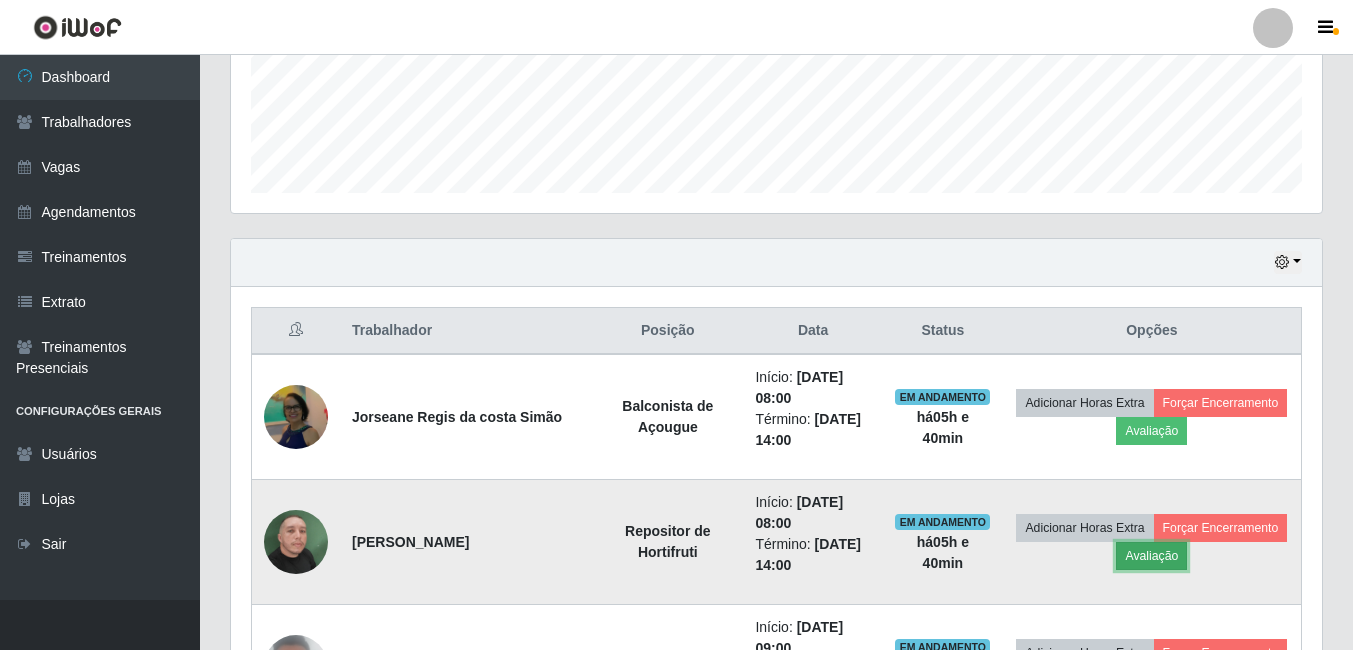 click on "Avaliação" at bounding box center (1151, 556) 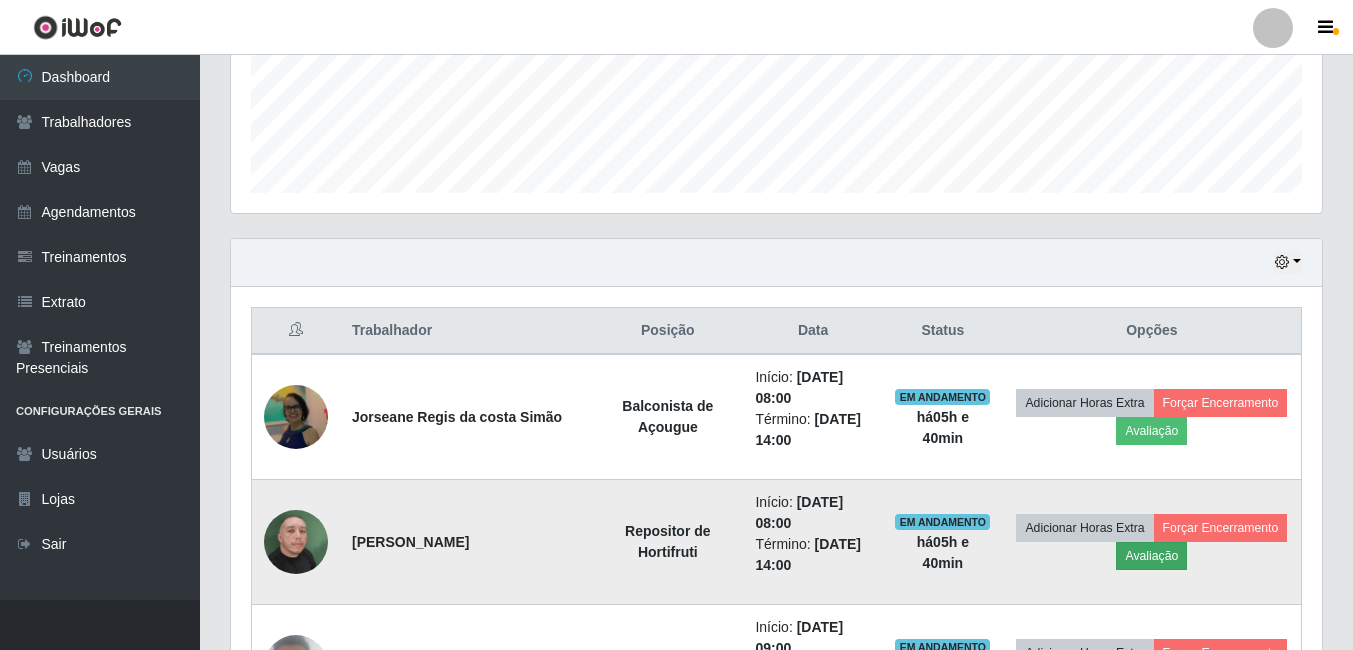 scroll, scrollTop: 999585, scrollLeft: 998919, axis: both 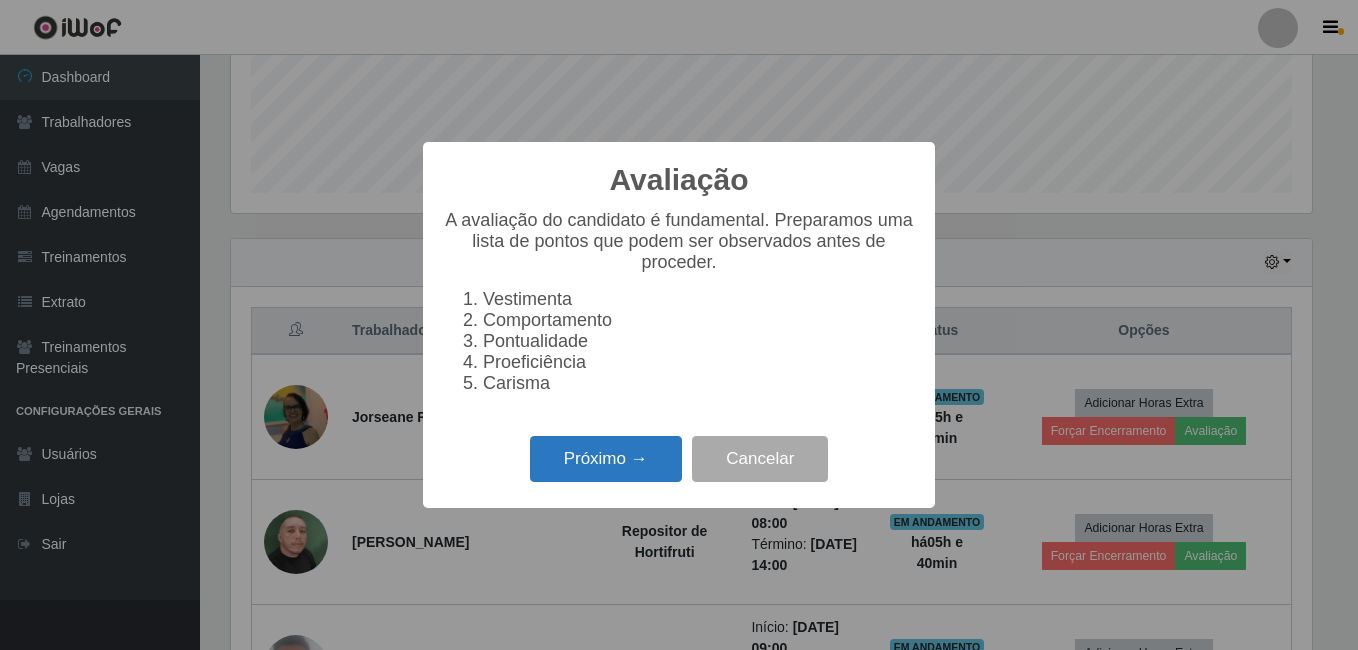 click on "Próximo →" at bounding box center (606, 459) 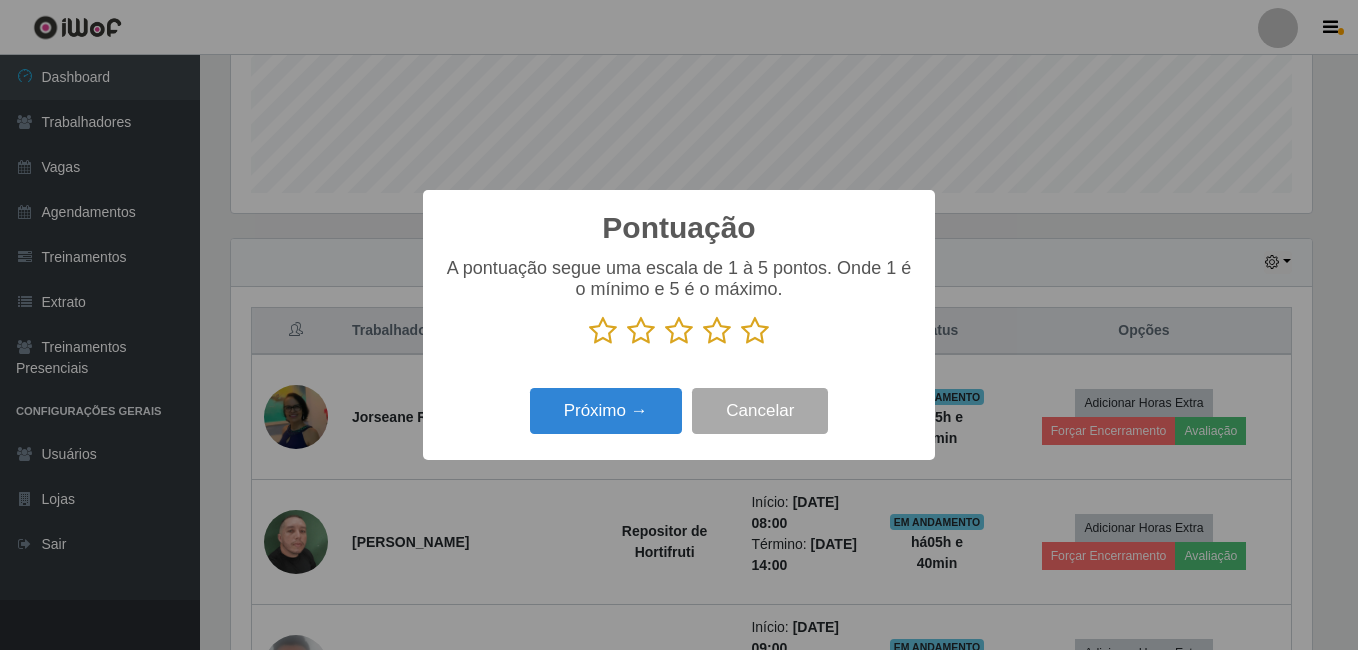 scroll, scrollTop: 999585, scrollLeft: 998919, axis: both 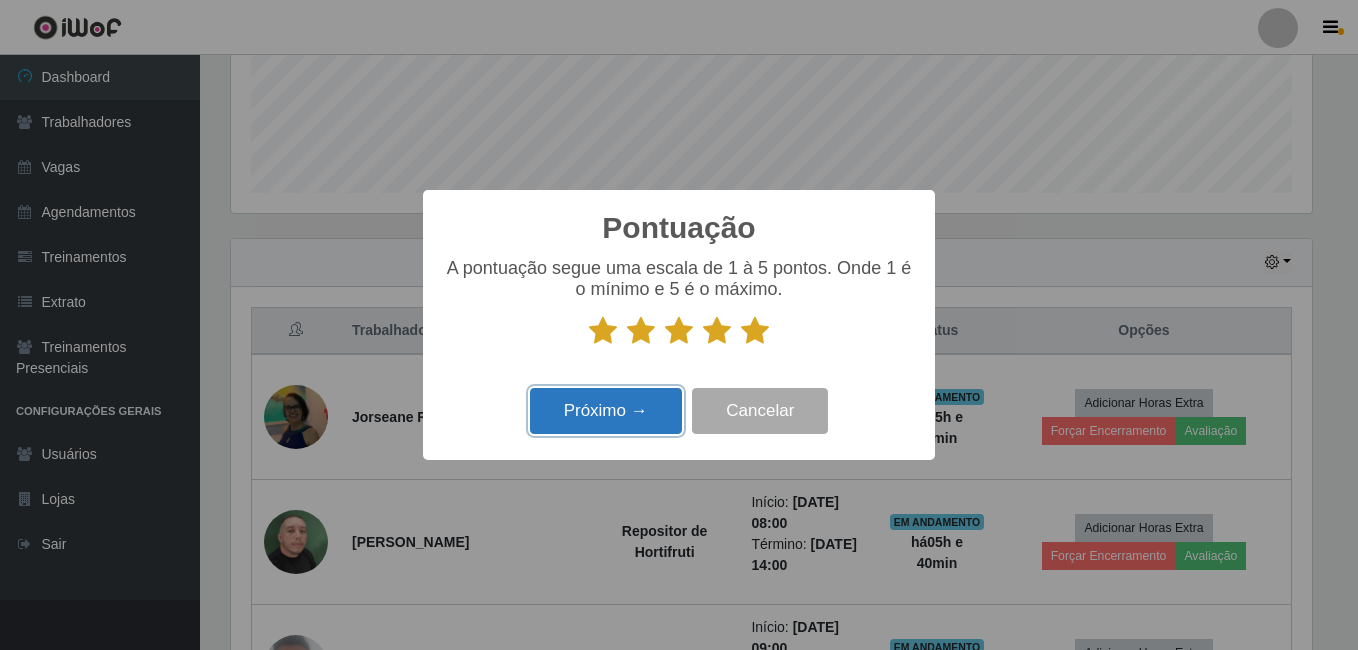click on "Próximo →" at bounding box center (606, 411) 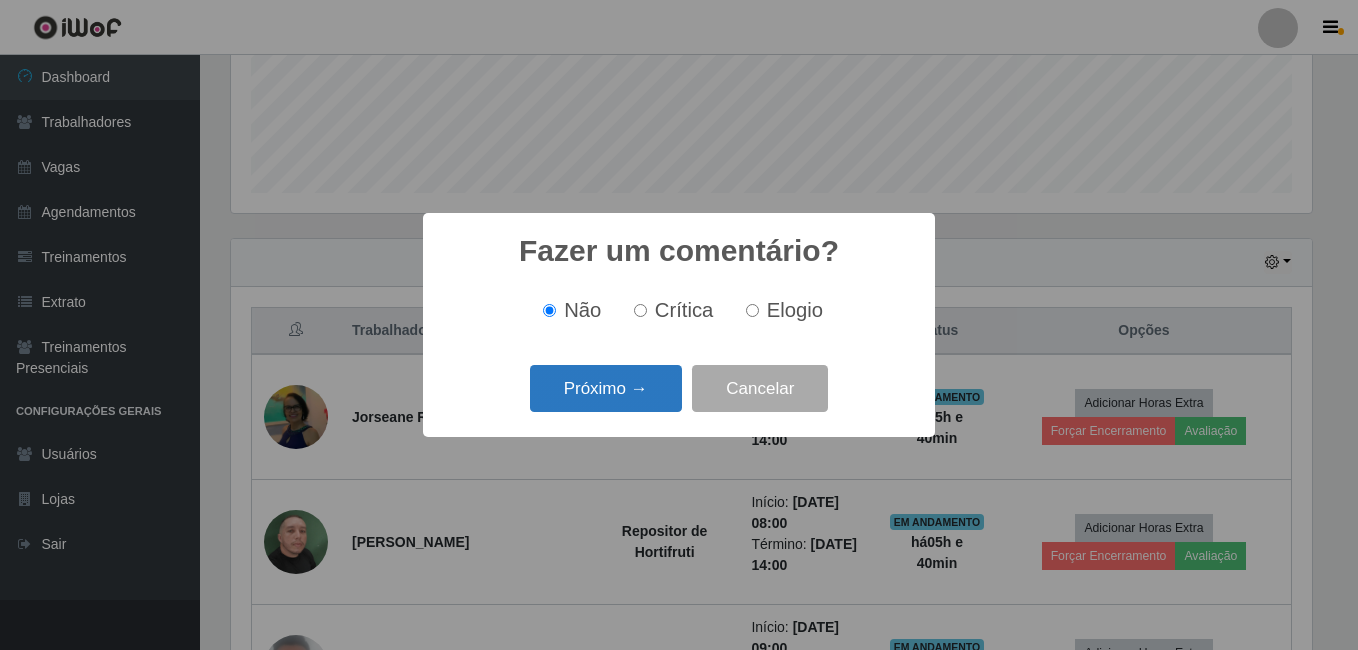 click on "Próximo →" at bounding box center (606, 388) 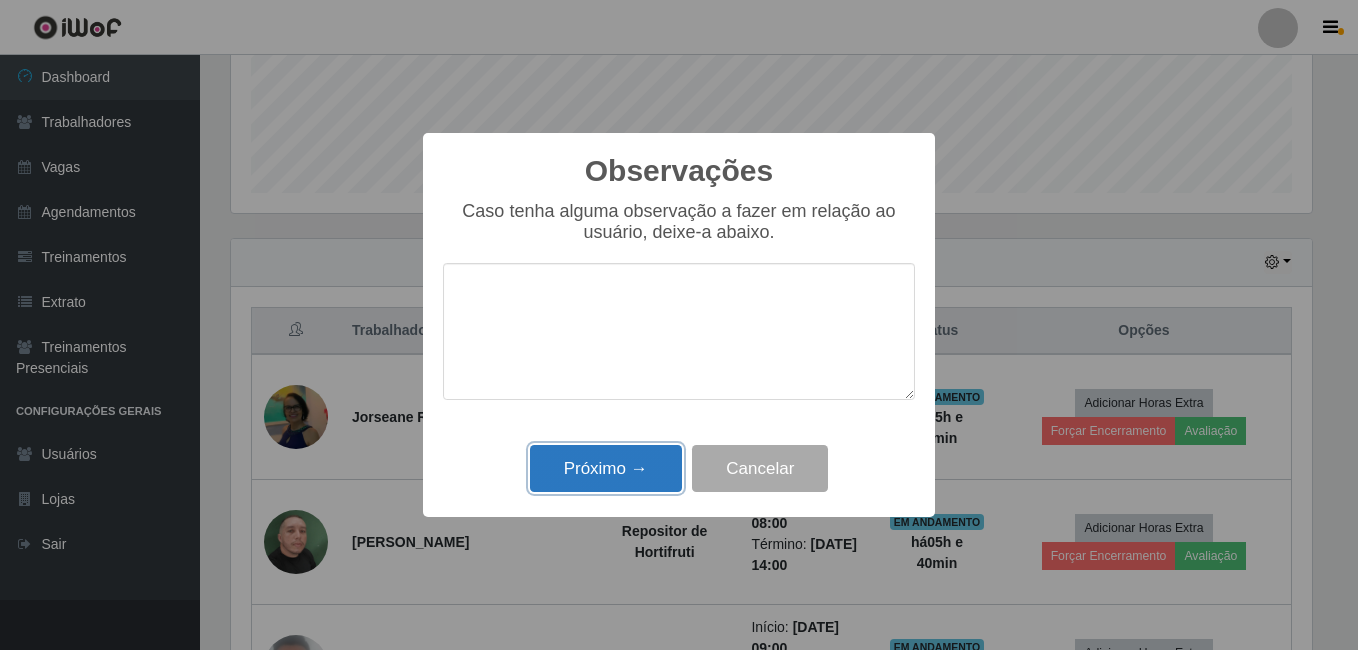 click on "Próximo →" at bounding box center [606, 468] 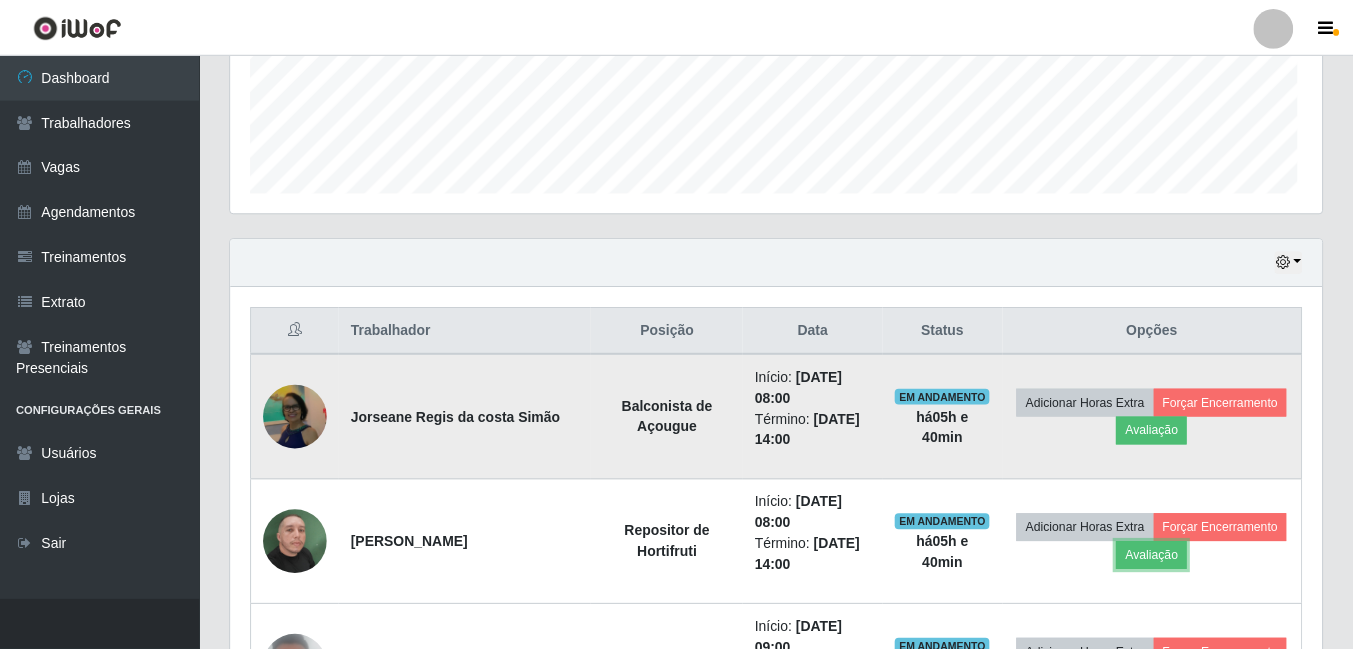 scroll, scrollTop: 999585, scrollLeft: 998909, axis: both 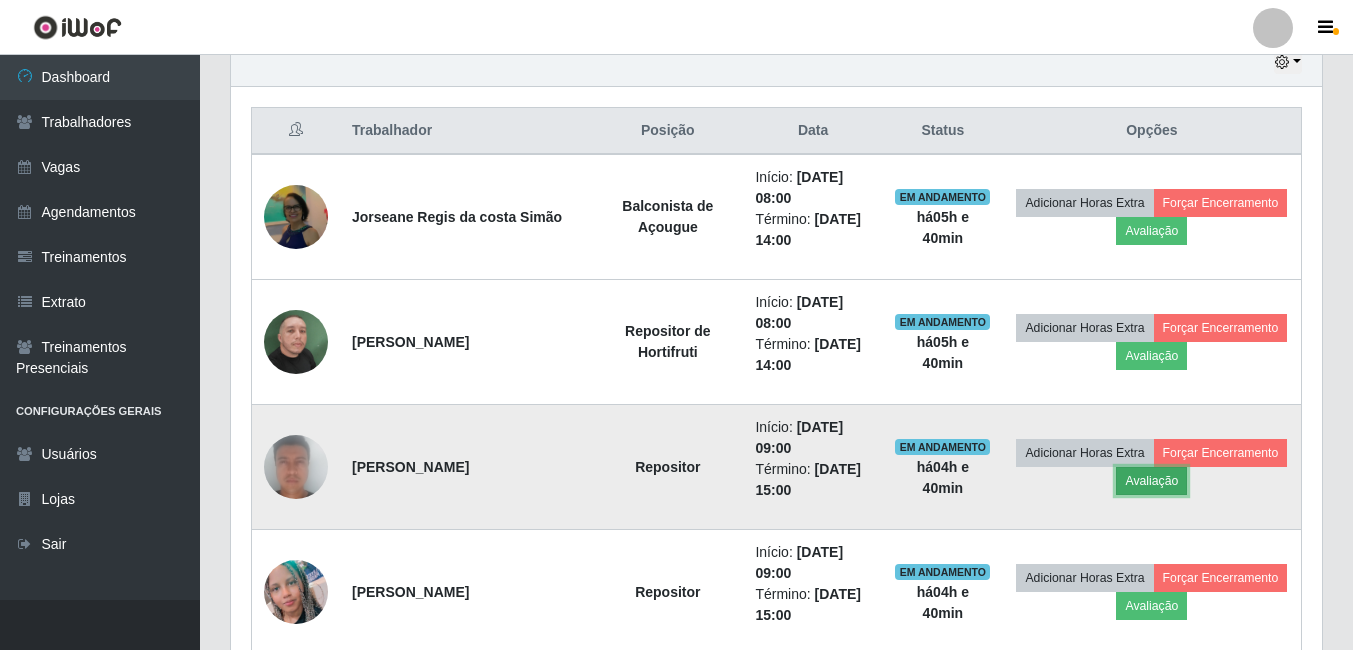 click on "Avaliação" at bounding box center (1151, 481) 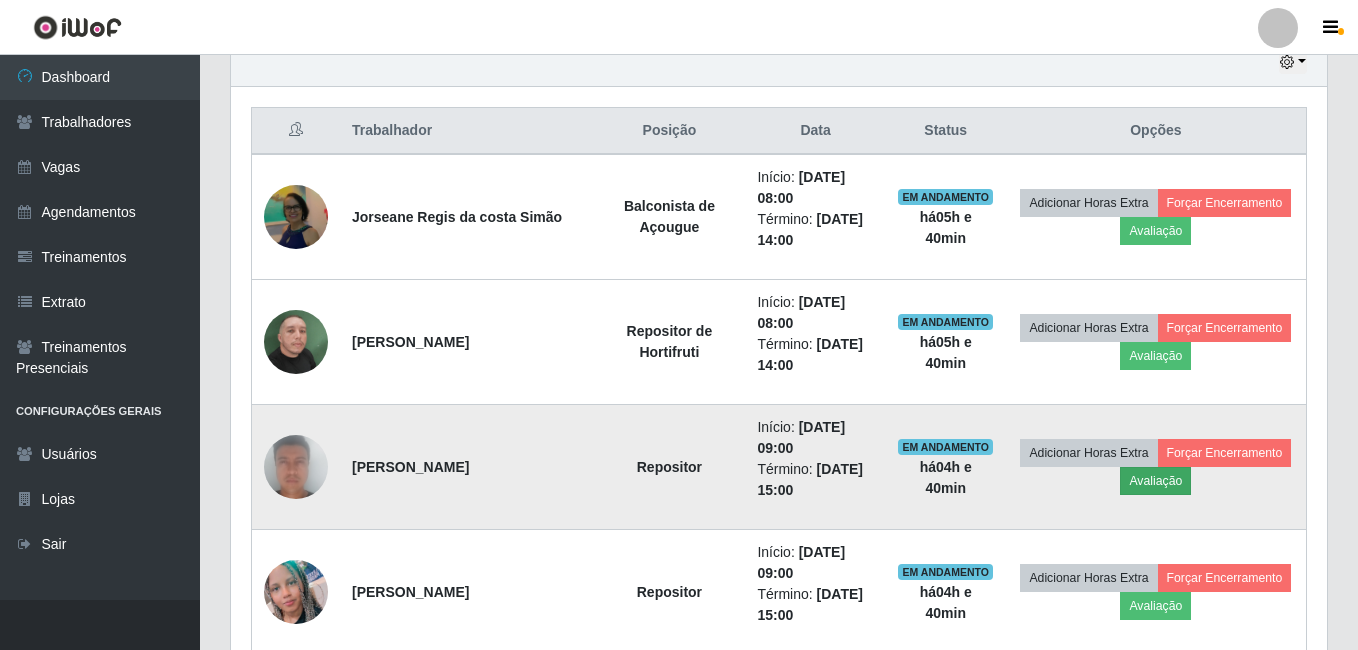 scroll, scrollTop: 999585, scrollLeft: 998919, axis: both 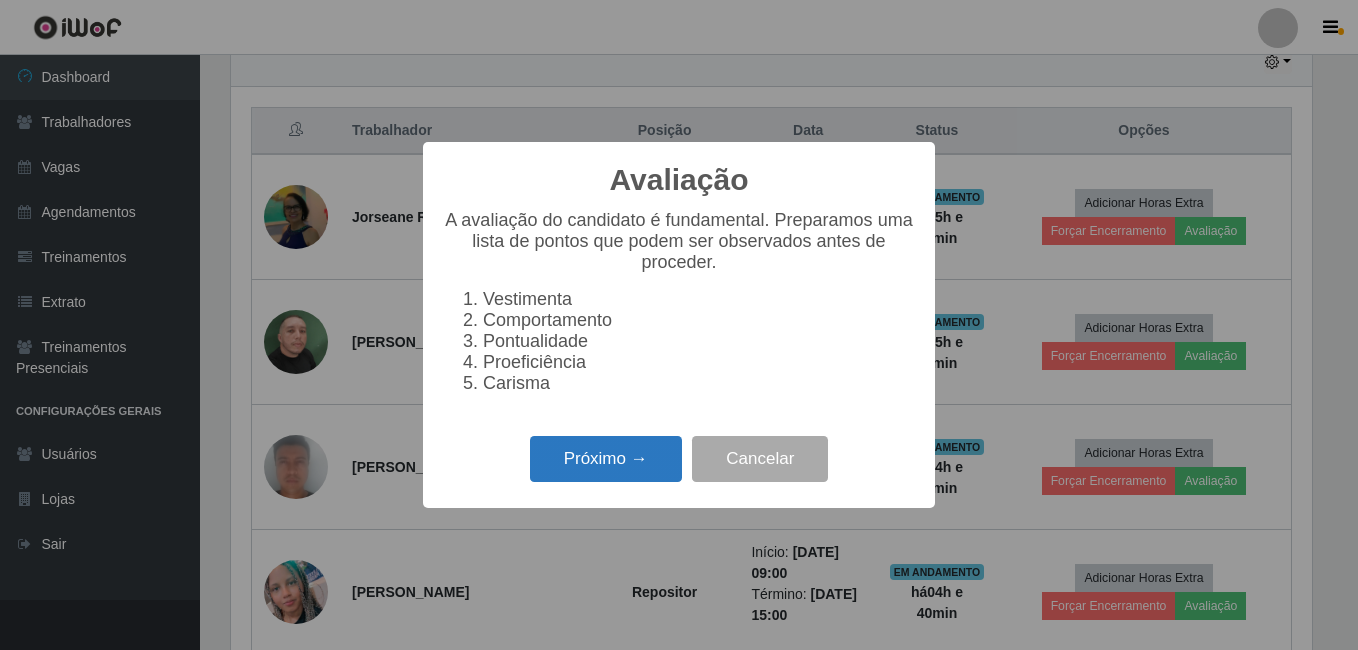 click on "Próximo →" at bounding box center (606, 459) 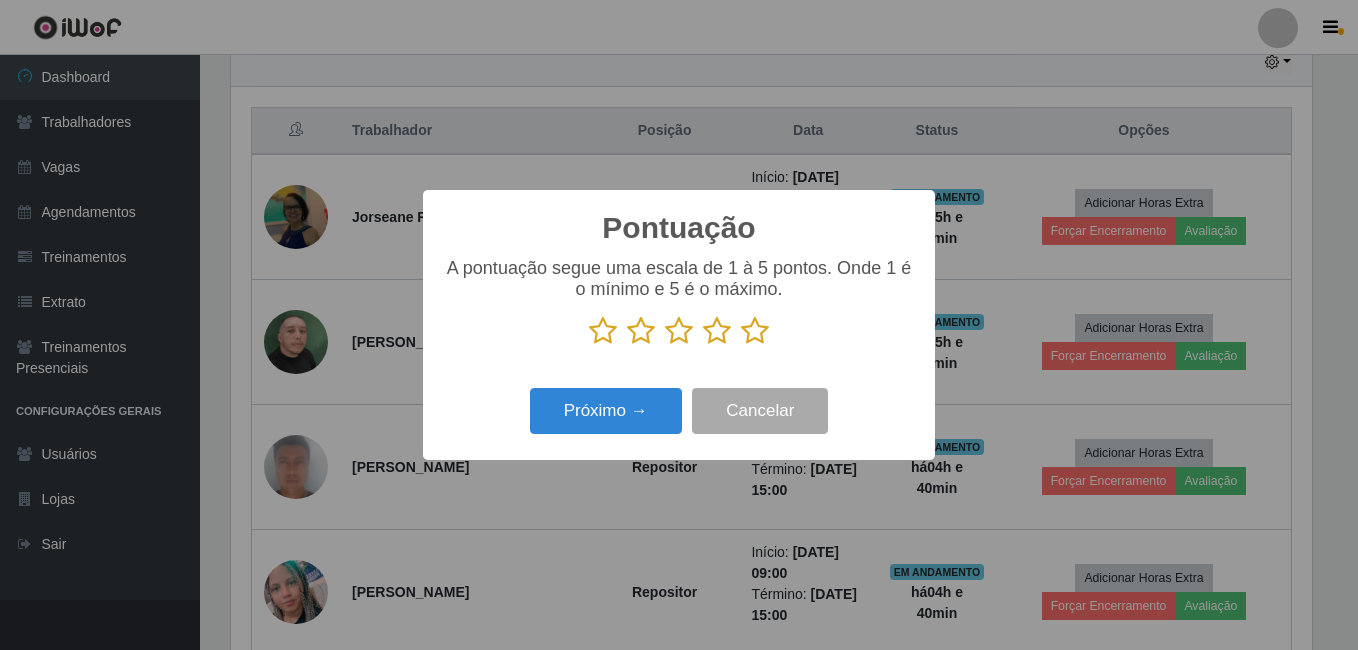 click at bounding box center (755, 331) 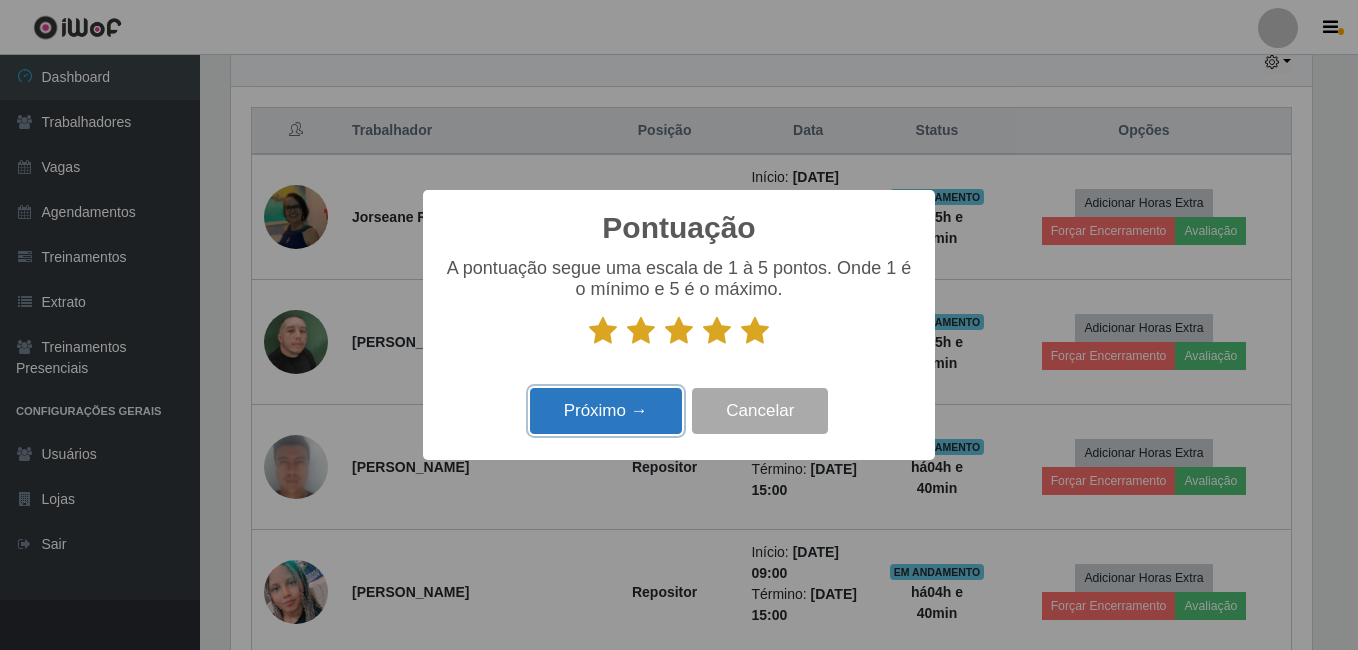 click on "Próximo →" at bounding box center [606, 411] 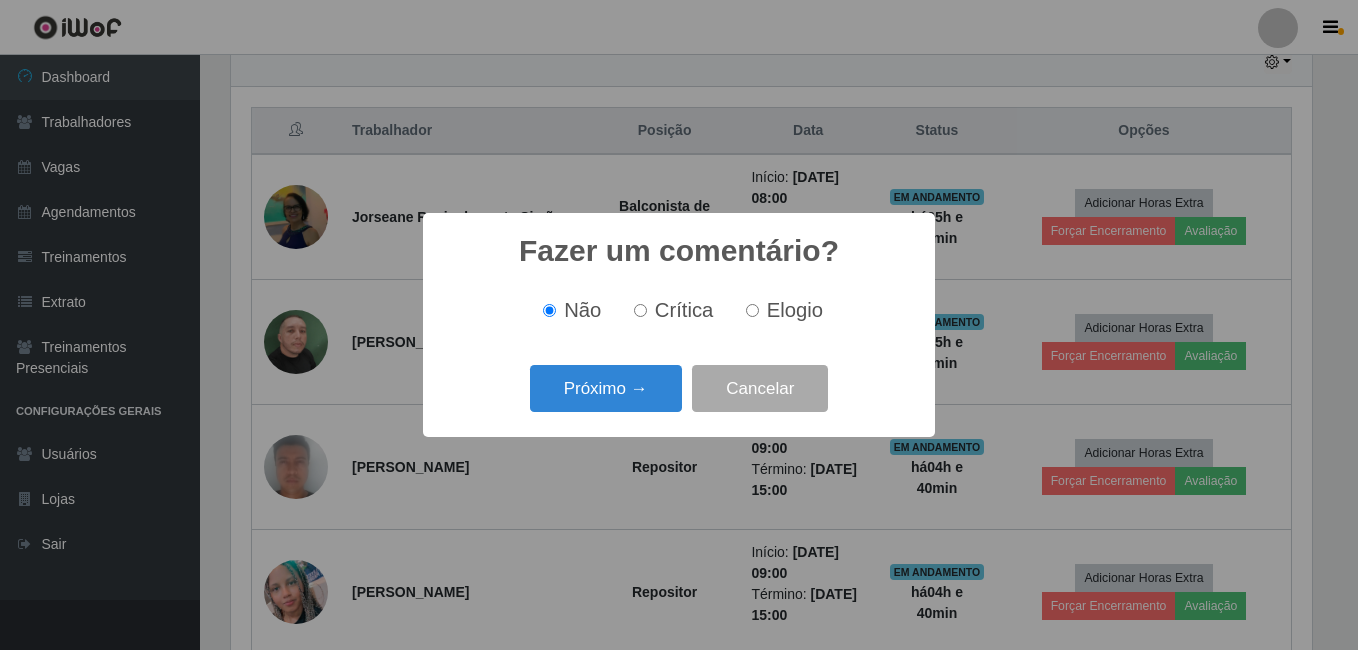 drag, startPoint x: 610, startPoint y: 417, endPoint x: 601, endPoint y: 393, distance: 25.632011 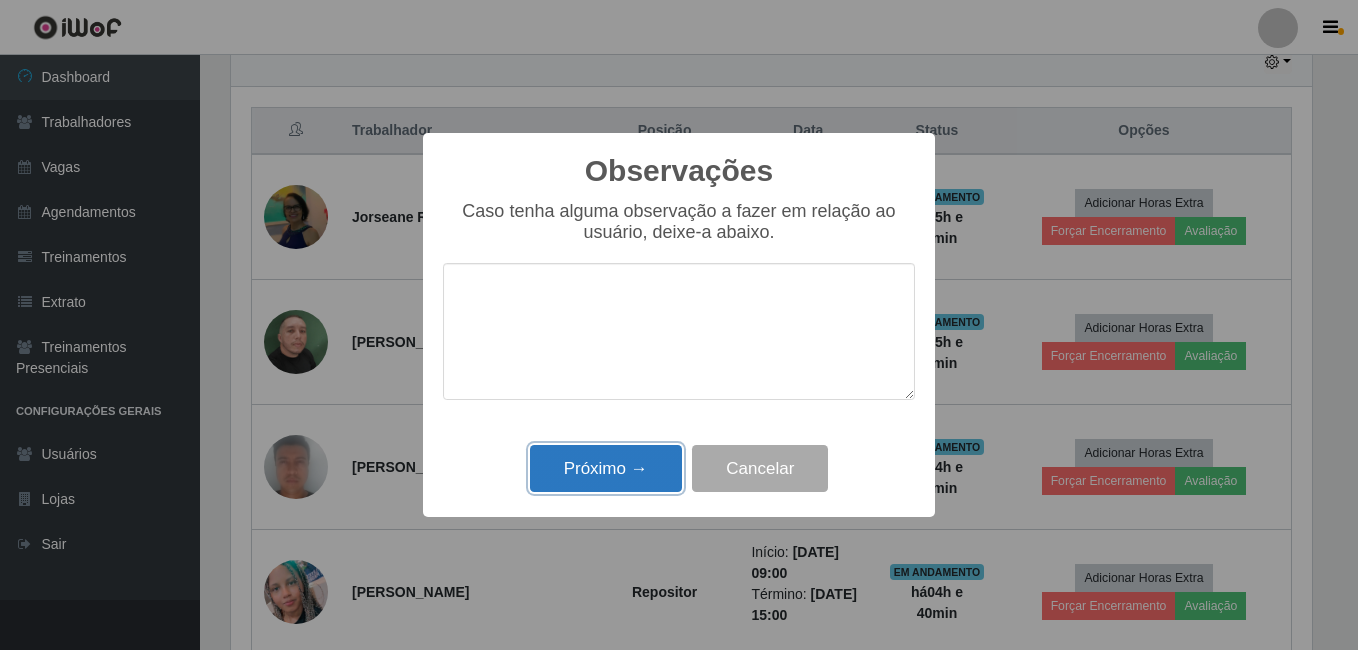 click on "Próximo →" at bounding box center (606, 468) 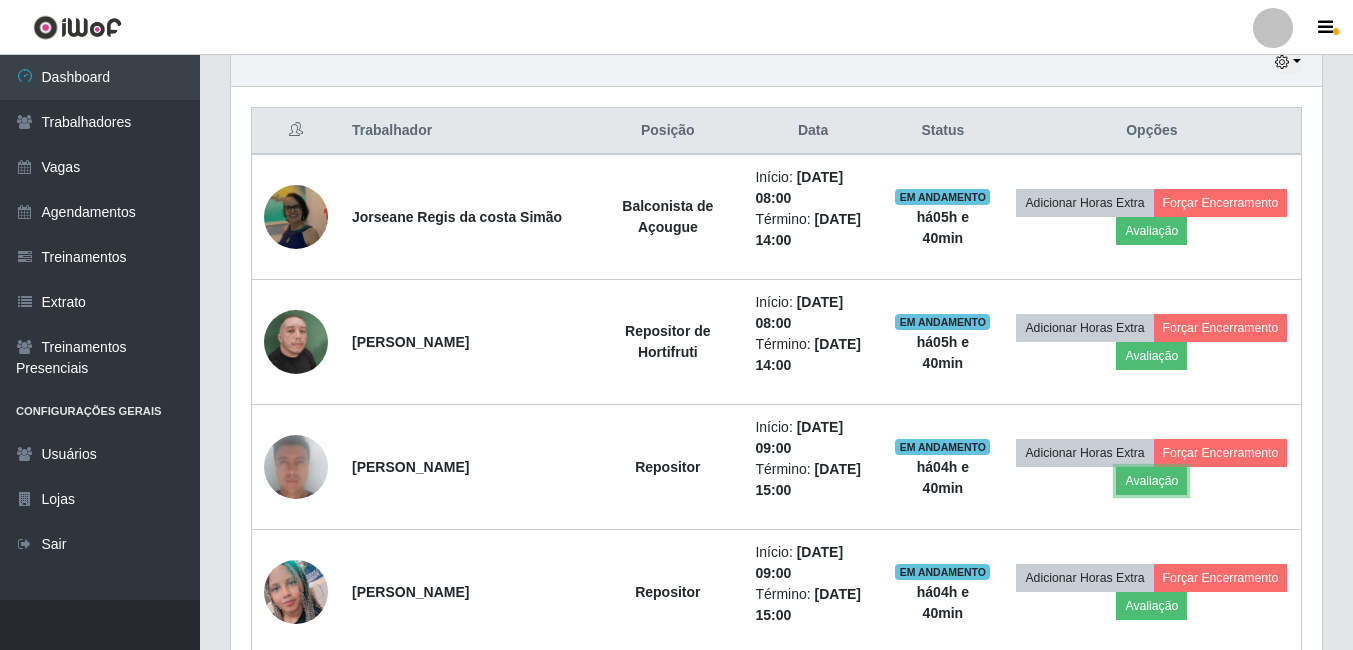scroll, scrollTop: 999585, scrollLeft: 998909, axis: both 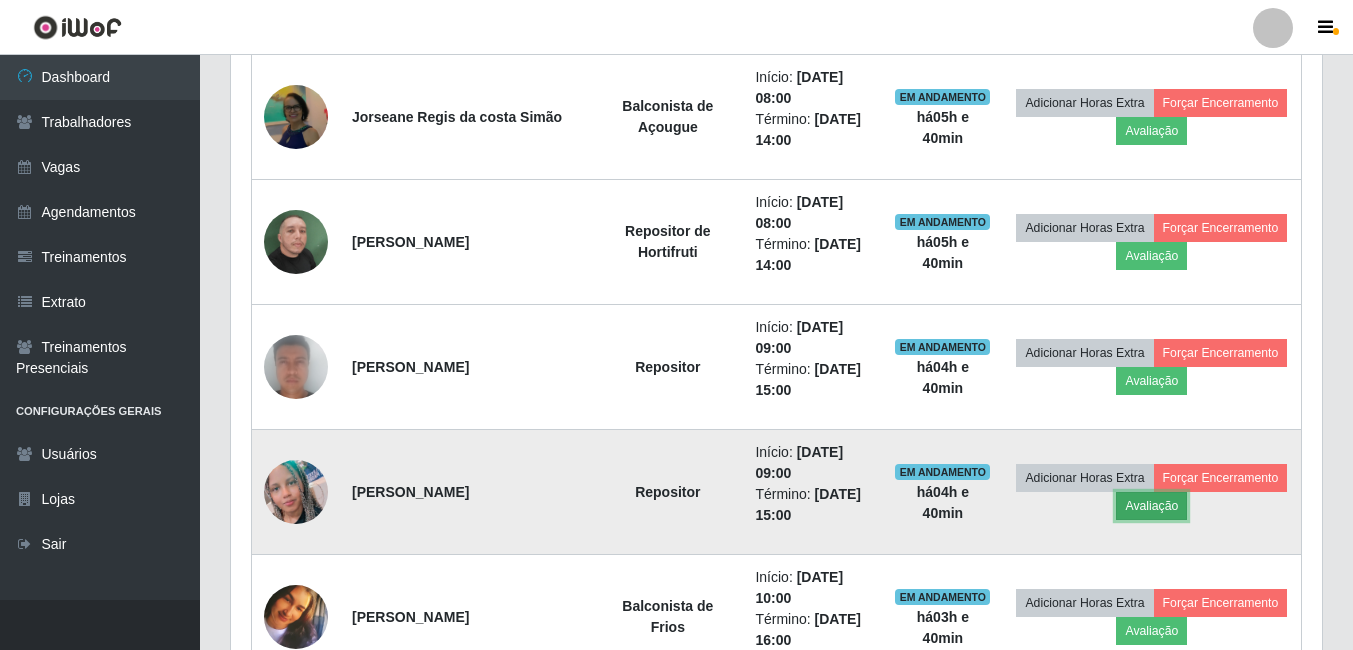 click on "Avaliação" at bounding box center (1151, 506) 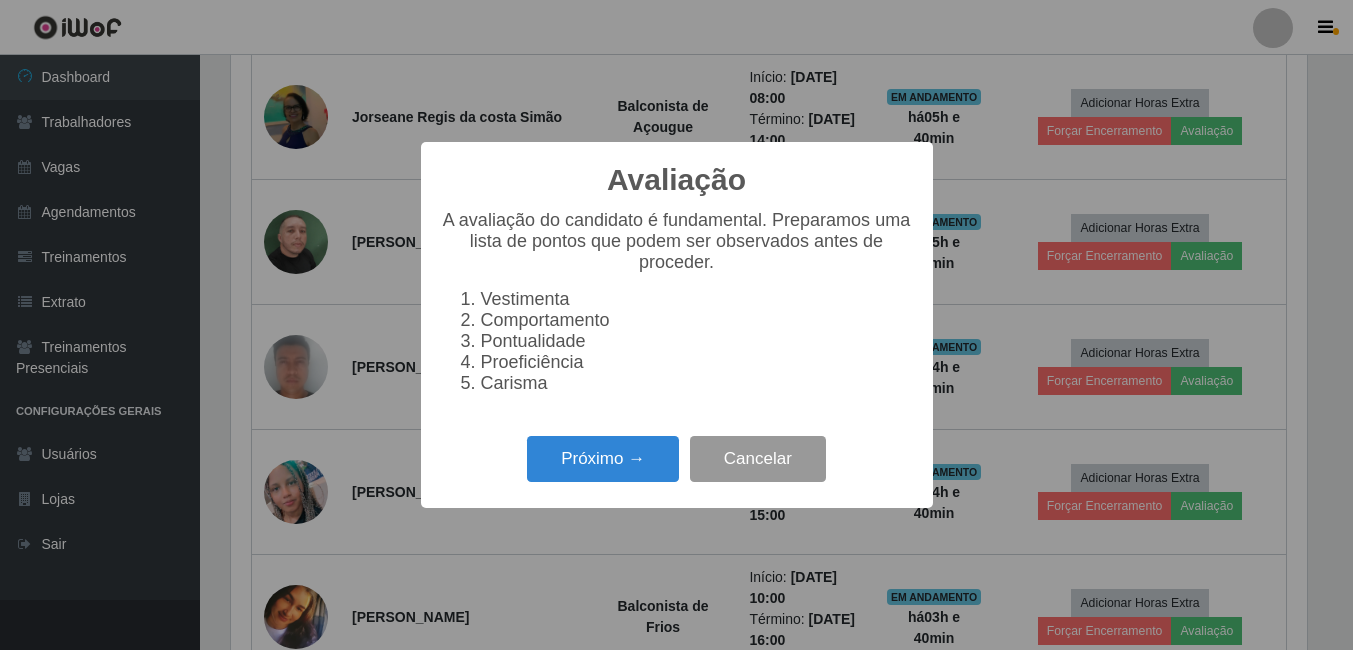 scroll, scrollTop: 999585, scrollLeft: 998919, axis: both 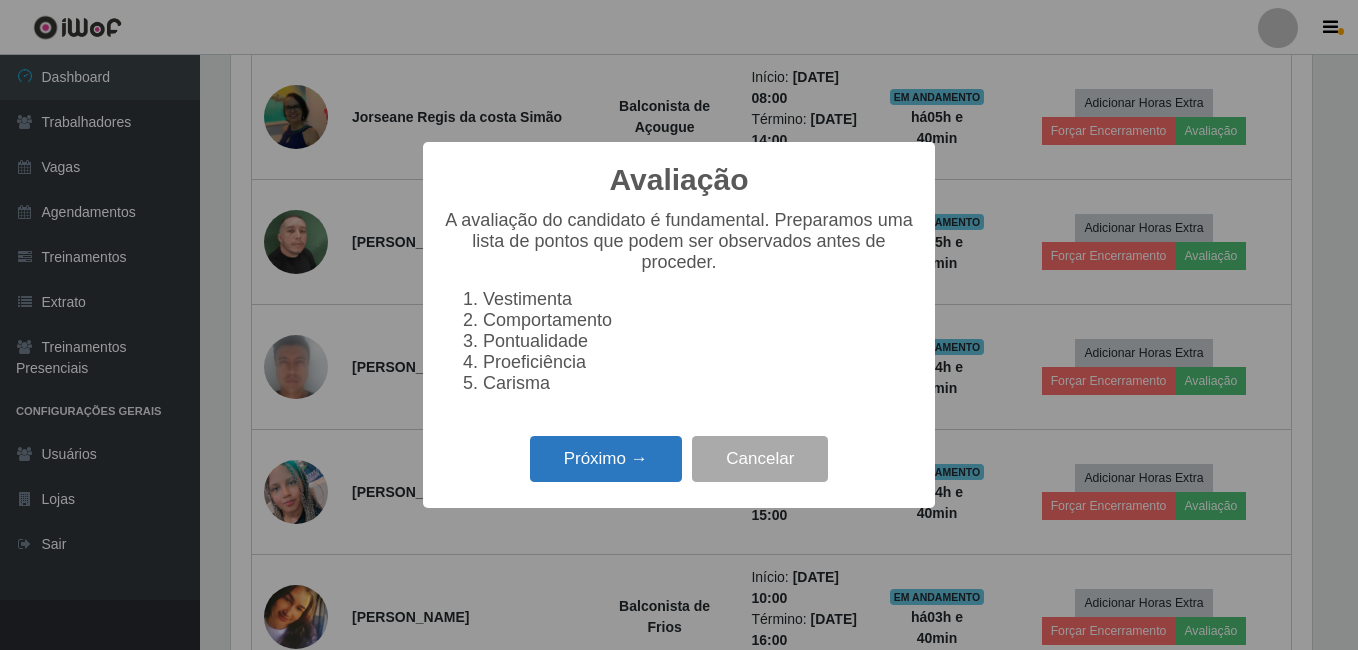 click on "Próximo →" at bounding box center [606, 459] 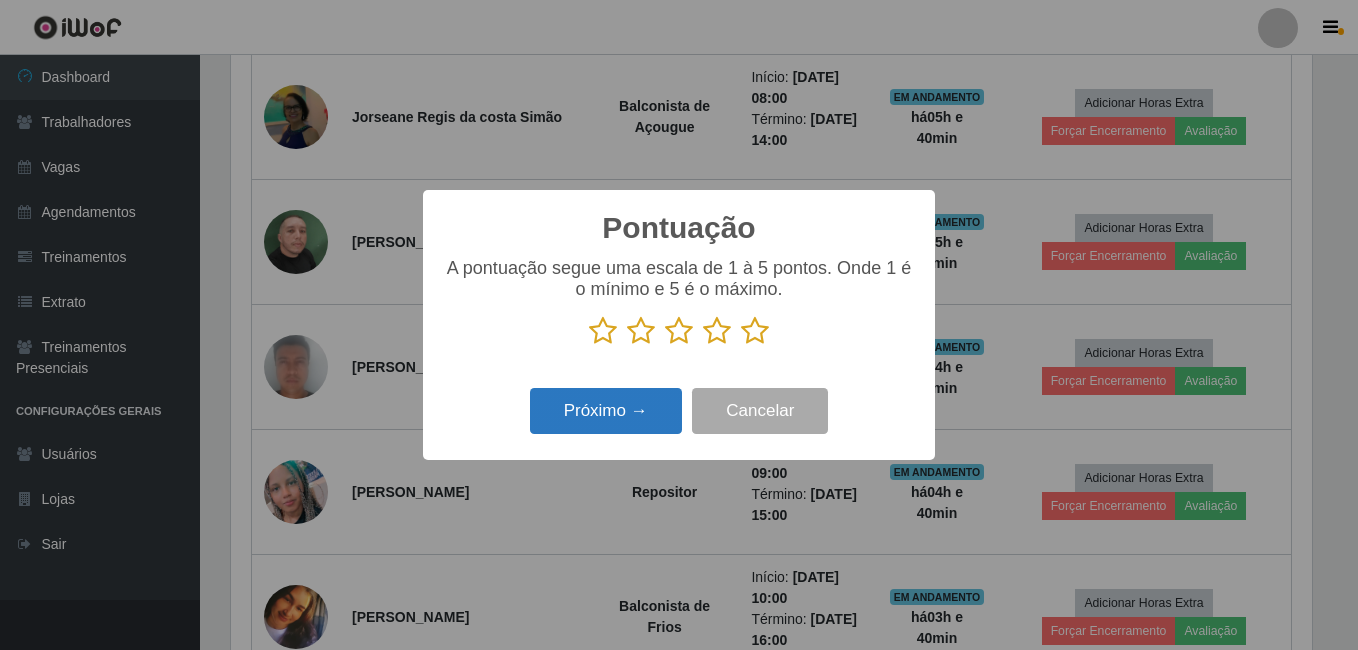 scroll, scrollTop: 999585, scrollLeft: 998919, axis: both 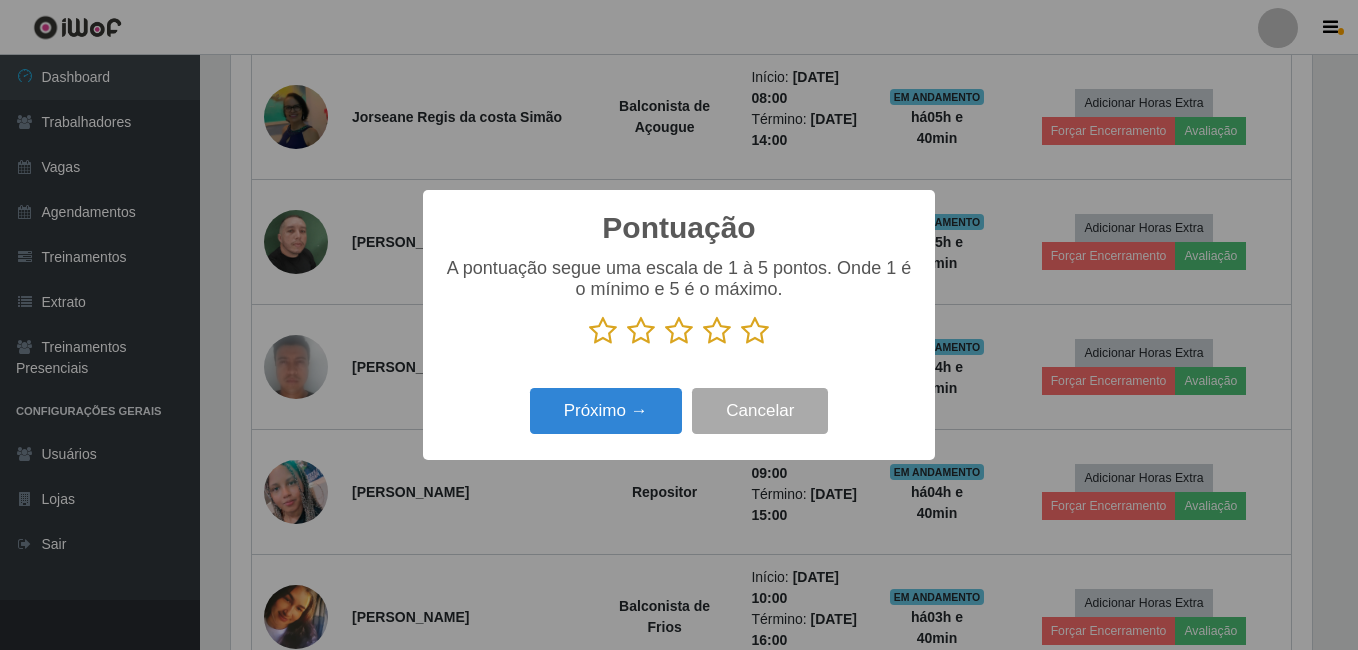 click at bounding box center (755, 331) 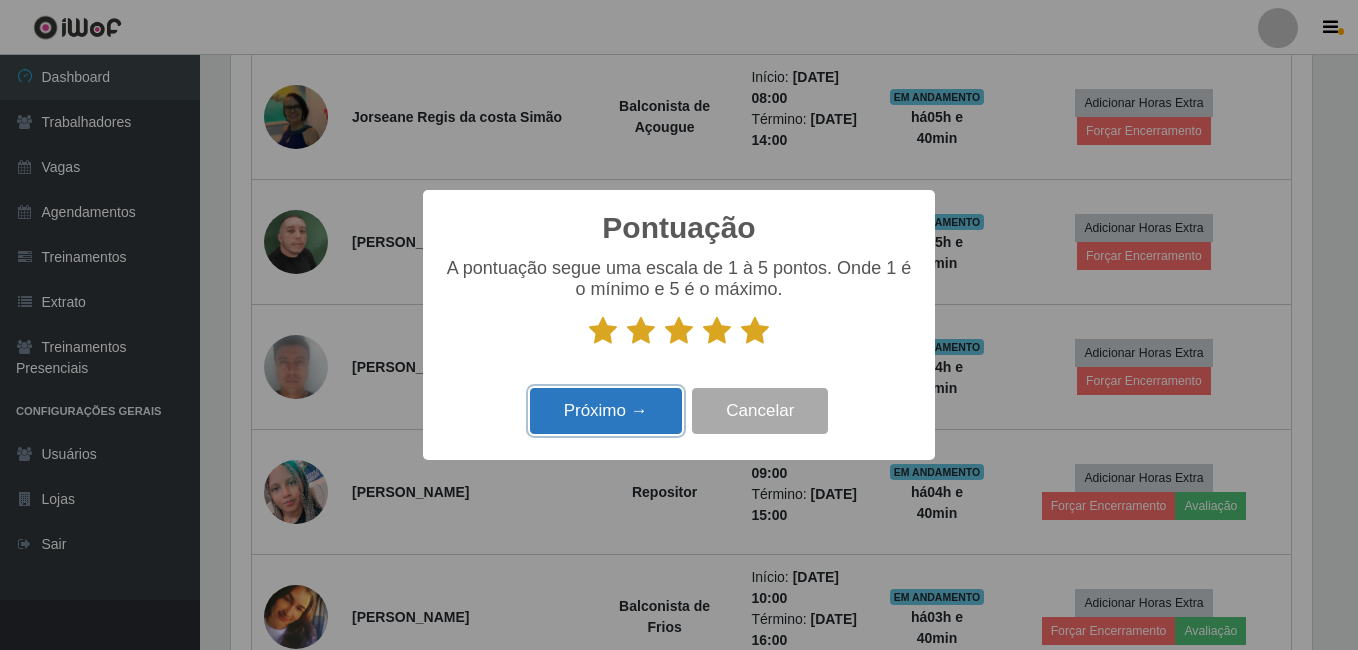 click on "Próximo →" at bounding box center (606, 411) 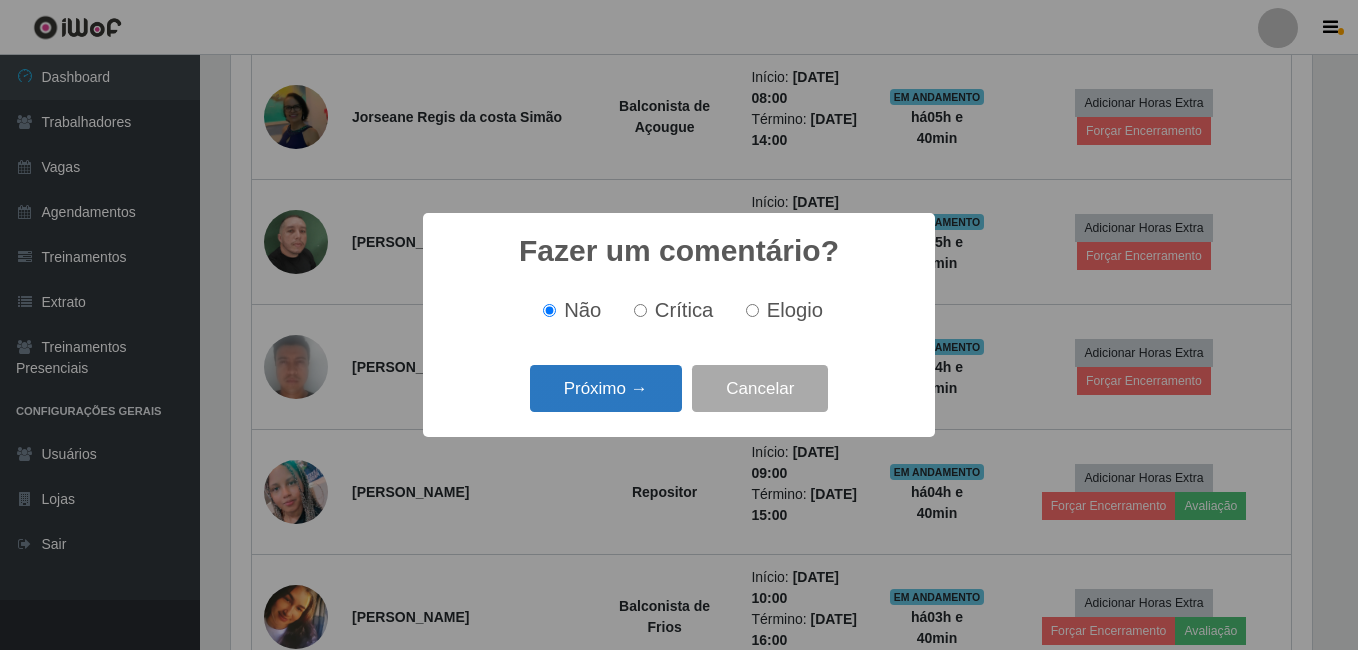click on "Próximo →" at bounding box center [606, 388] 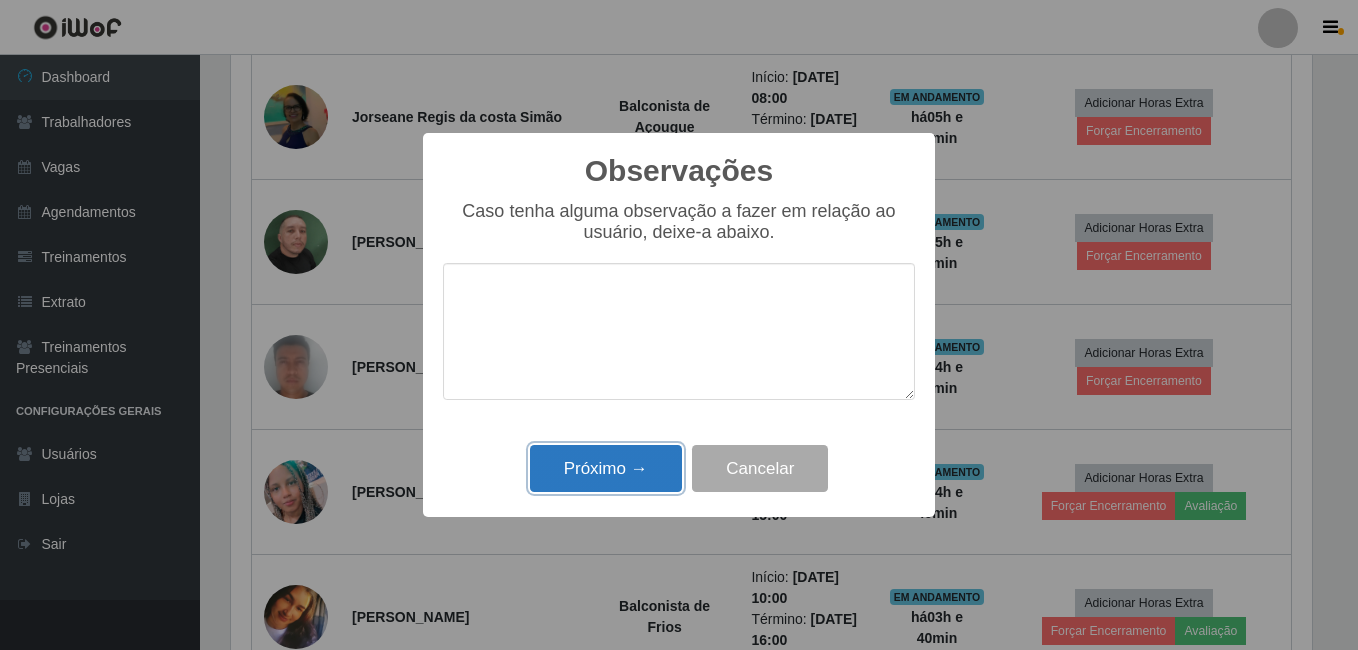 click on "Próximo →" at bounding box center (606, 468) 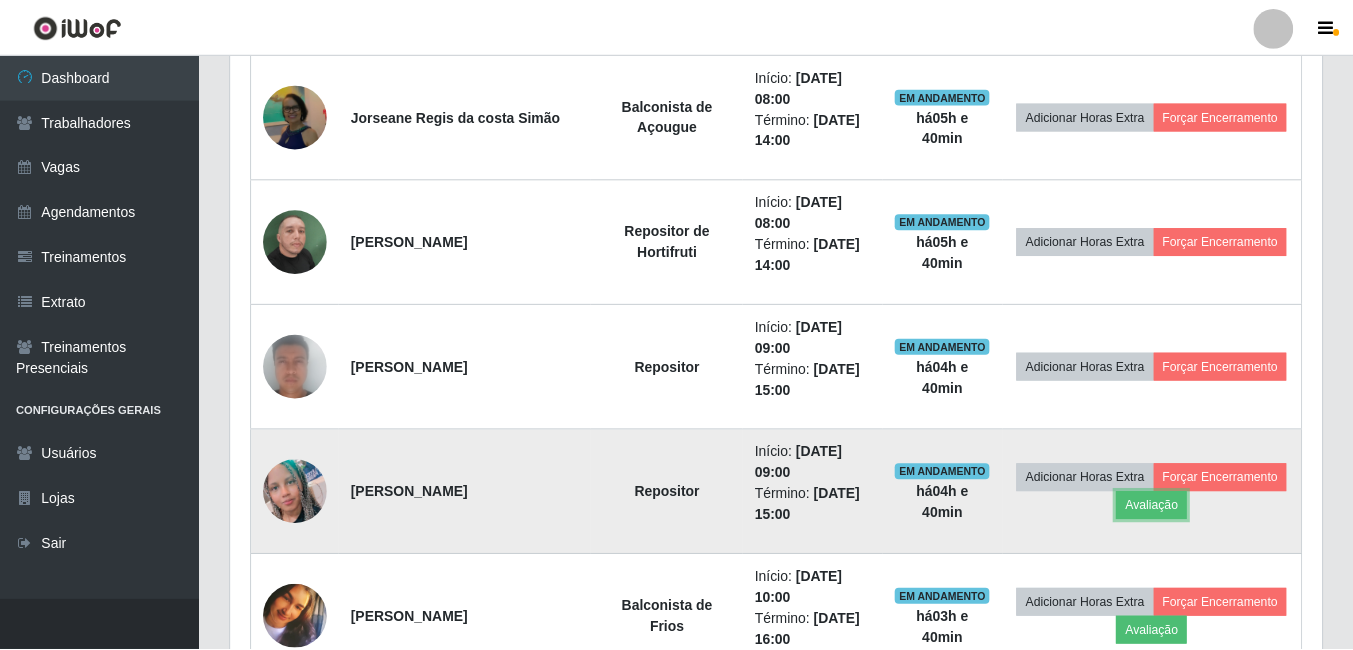 scroll, scrollTop: 999585, scrollLeft: 998909, axis: both 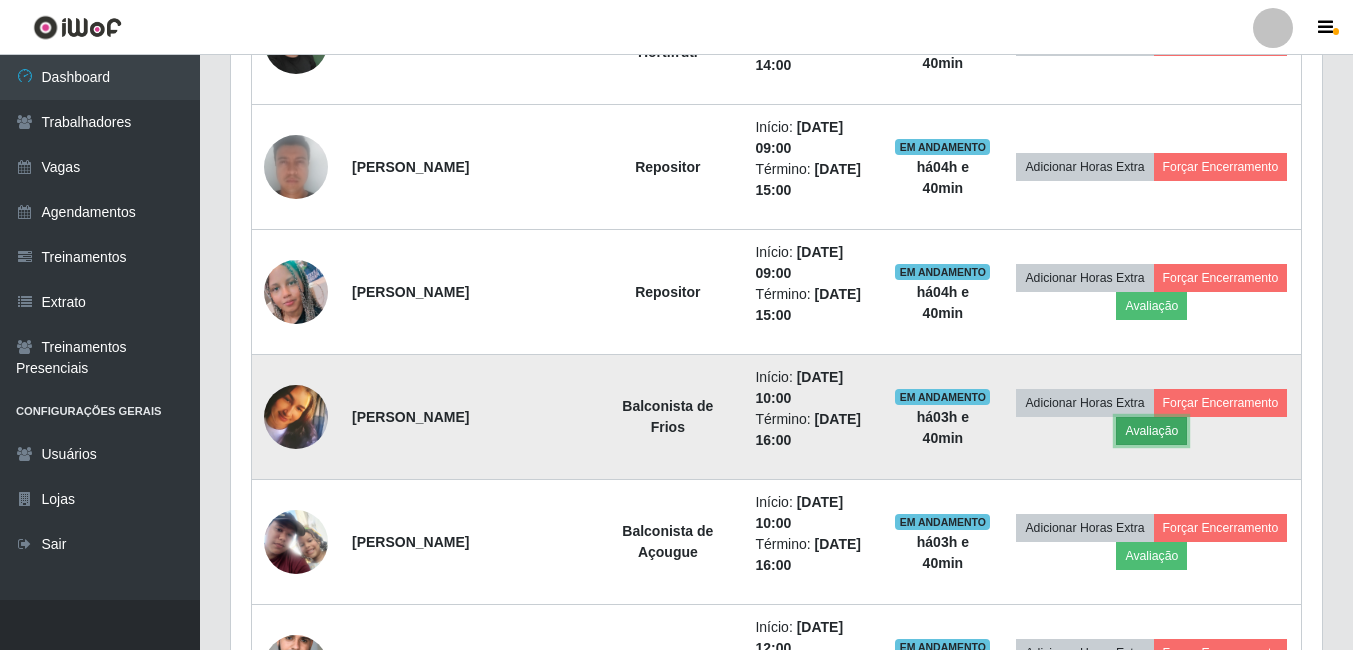 click on "Avaliação" at bounding box center (1151, 431) 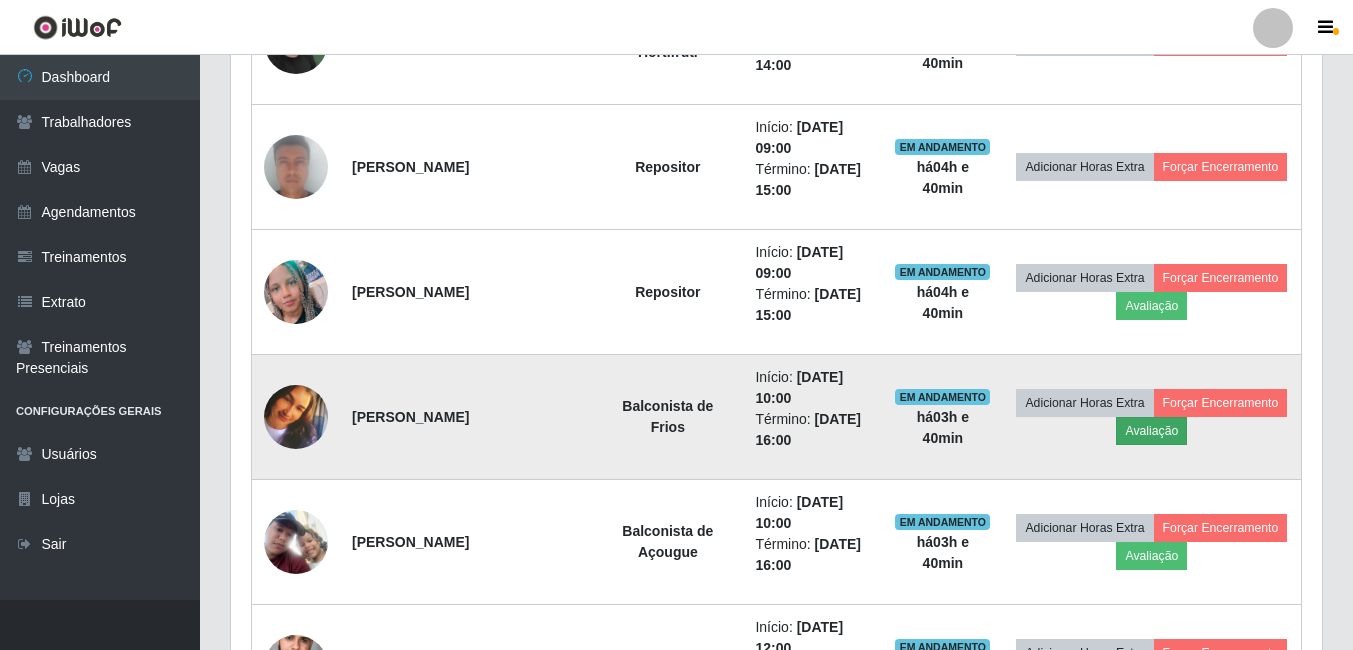scroll, scrollTop: 999585, scrollLeft: 998919, axis: both 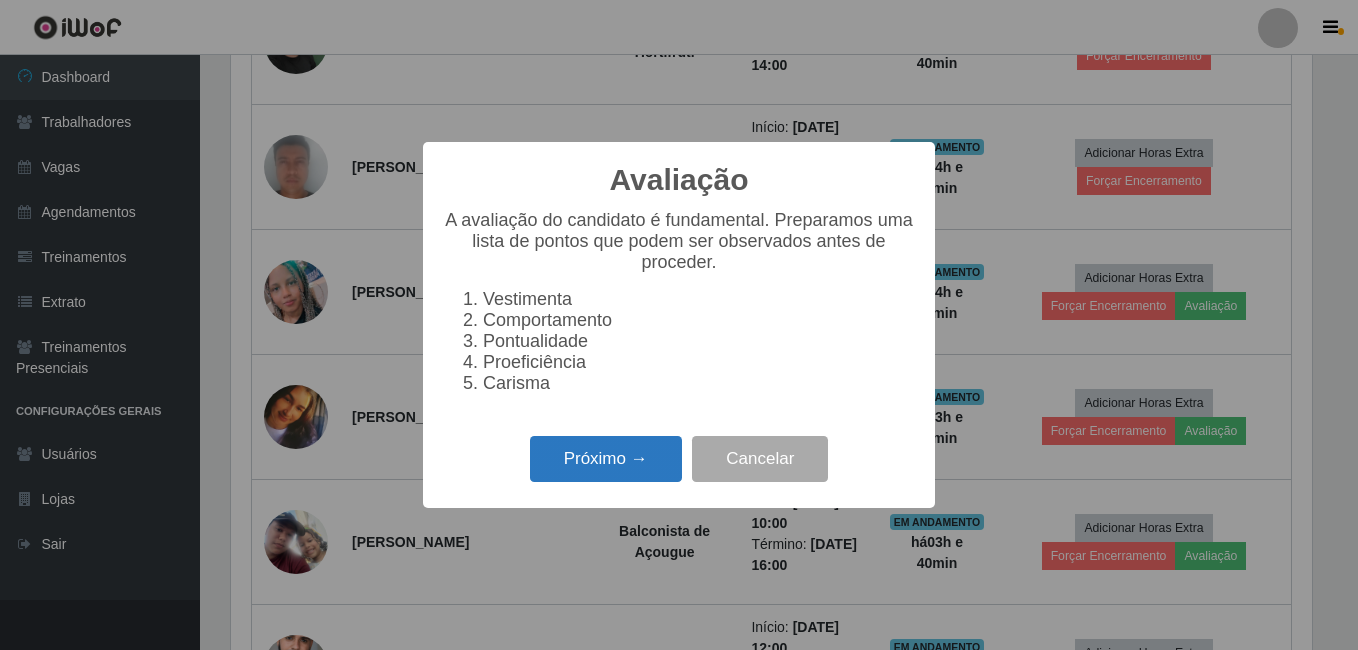 click on "Próximo →" at bounding box center [606, 459] 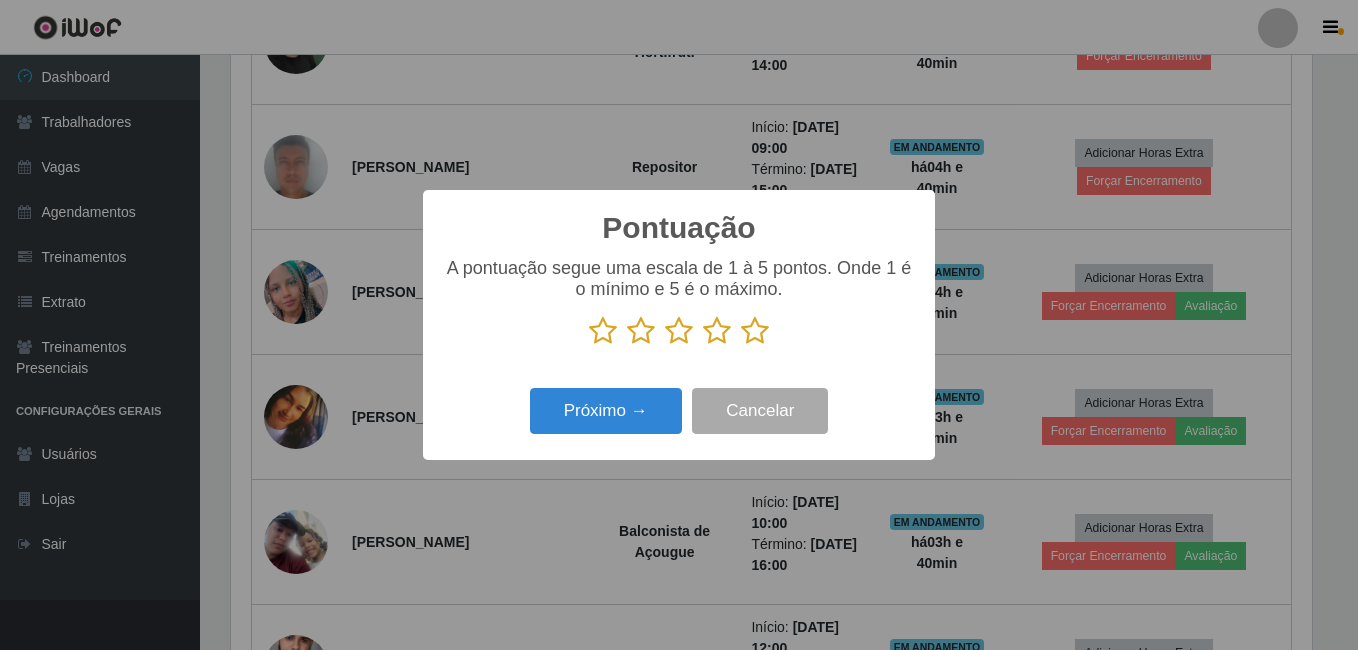 drag, startPoint x: 750, startPoint y: 329, endPoint x: 644, endPoint y: 369, distance: 113.296074 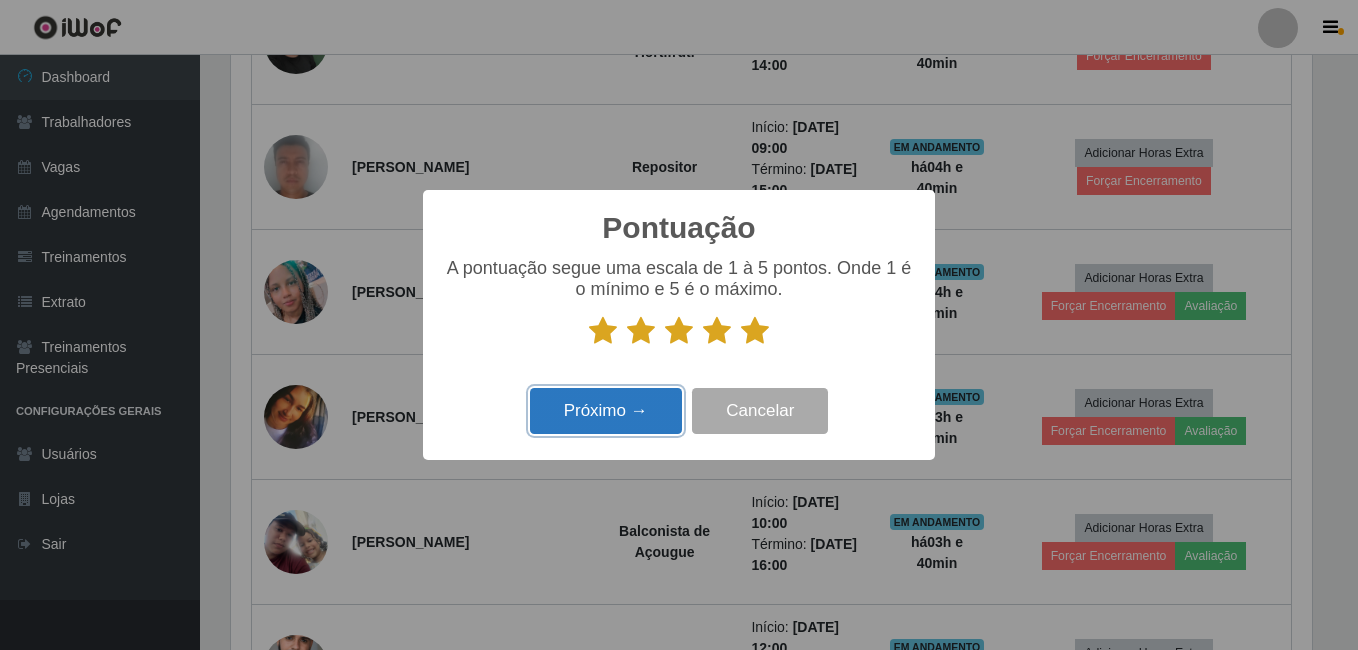 click on "Próximo →" at bounding box center [606, 411] 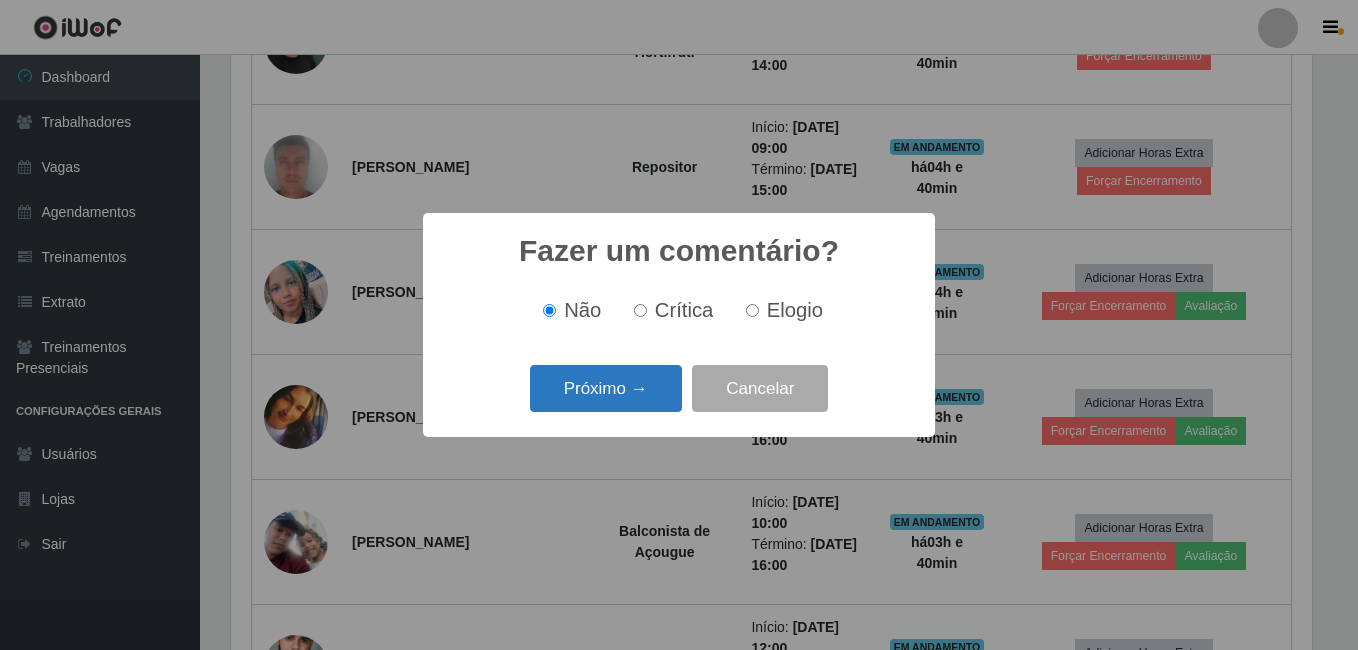 click on "Próximo →" at bounding box center [606, 388] 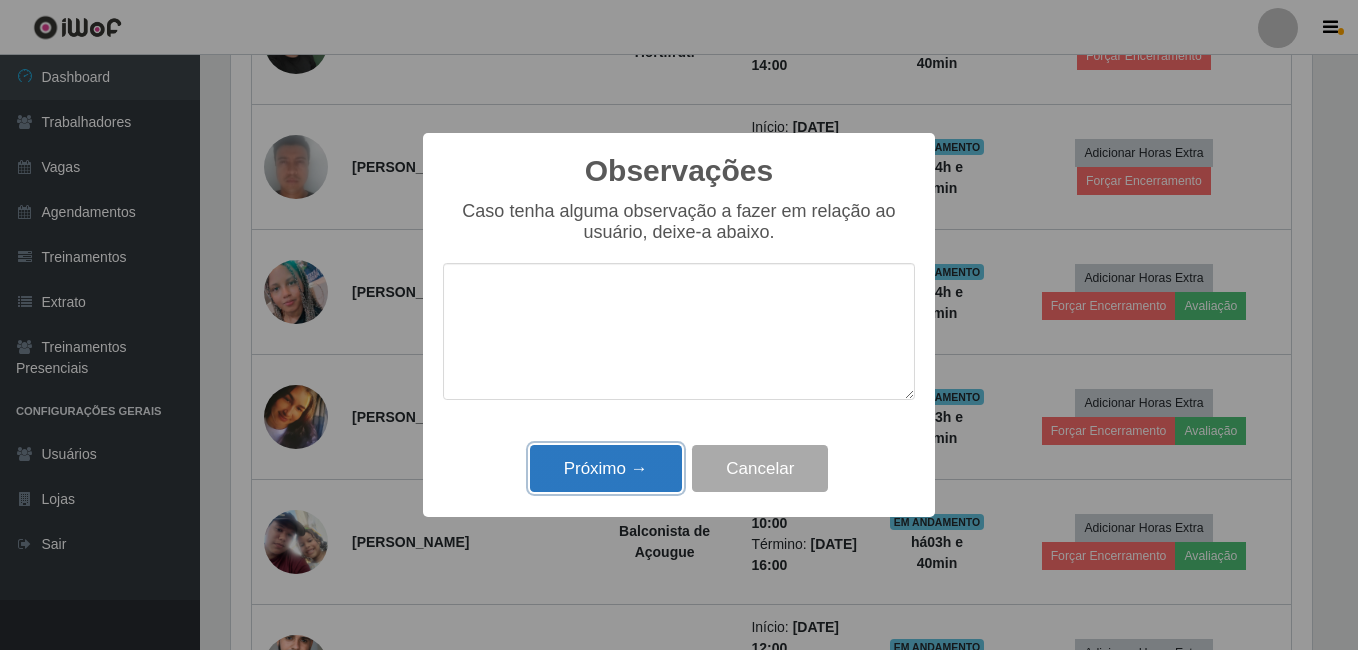 click on "Próximo →" at bounding box center (606, 468) 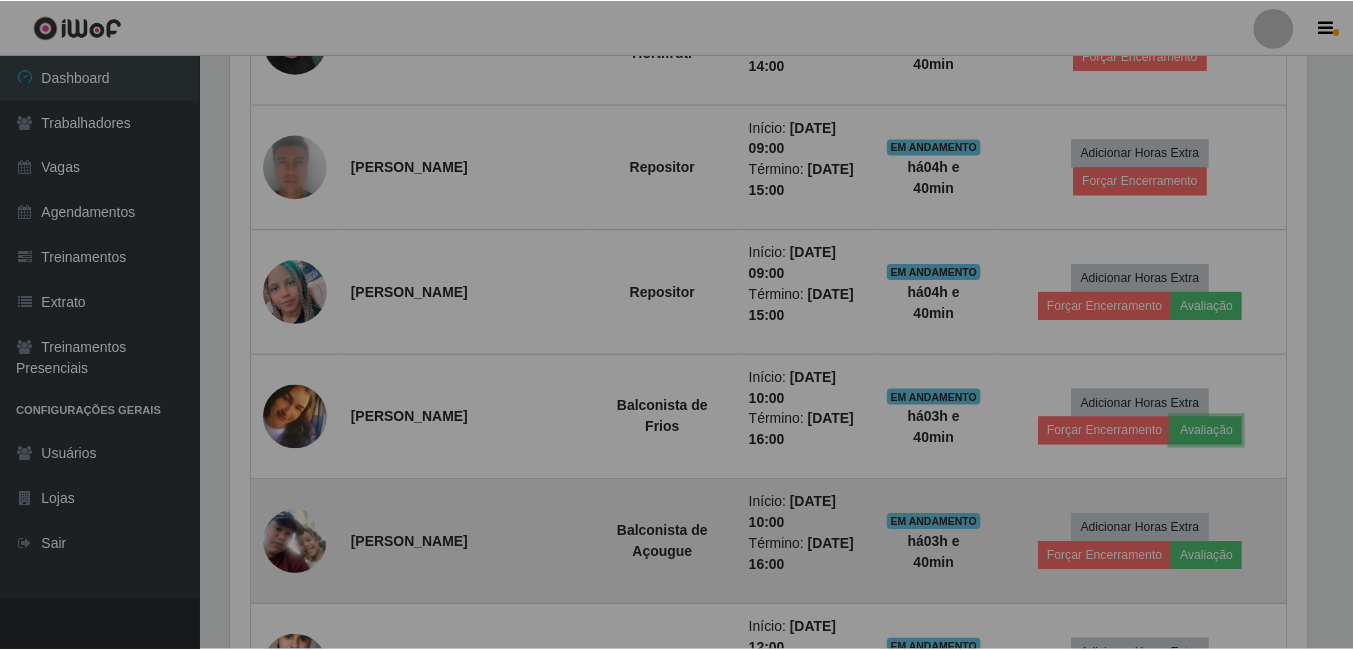 scroll, scrollTop: 999585, scrollLeft: 998909, axis: both 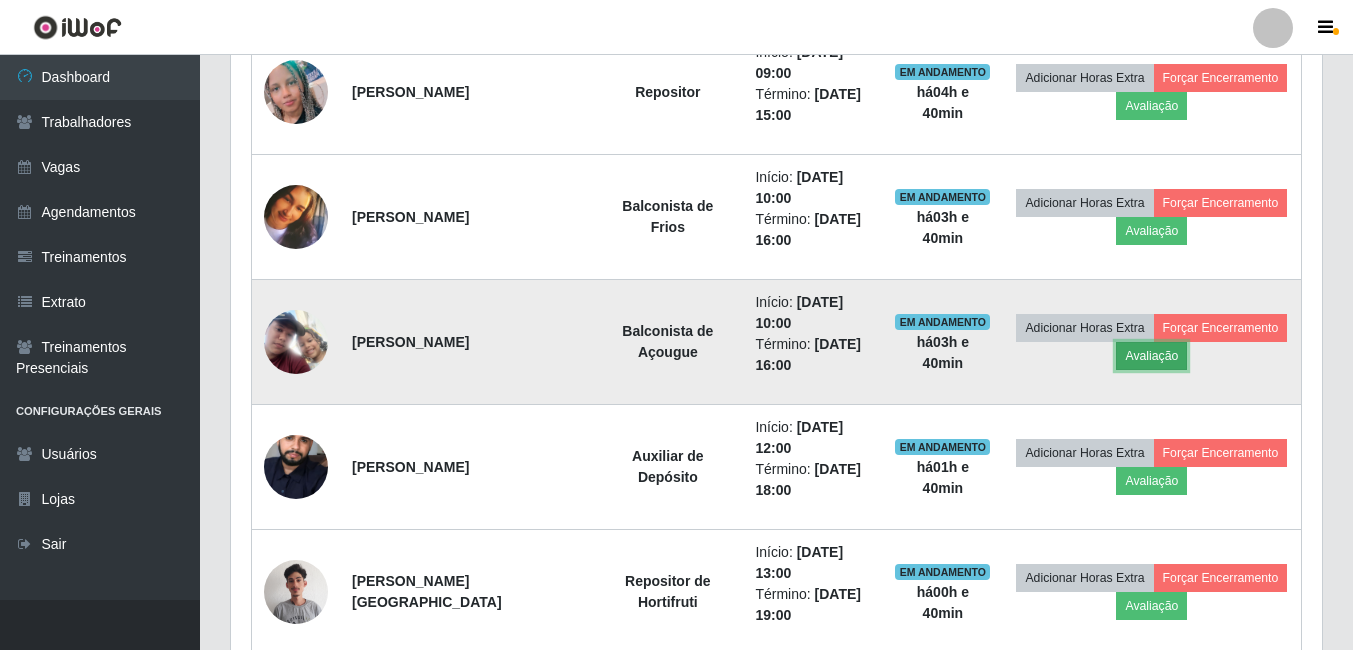 click on "Avaliação" at bounding box center (1151, 356) 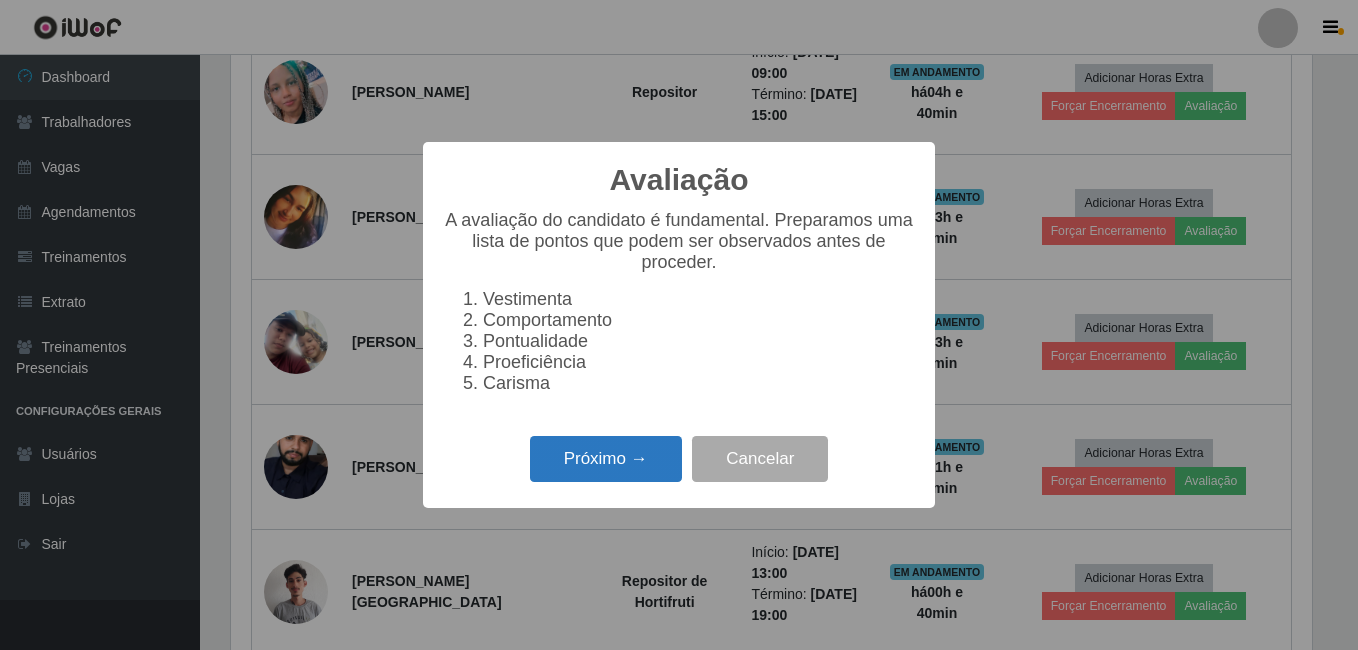 click on "Próximo →" at bounding box center (606, 459) 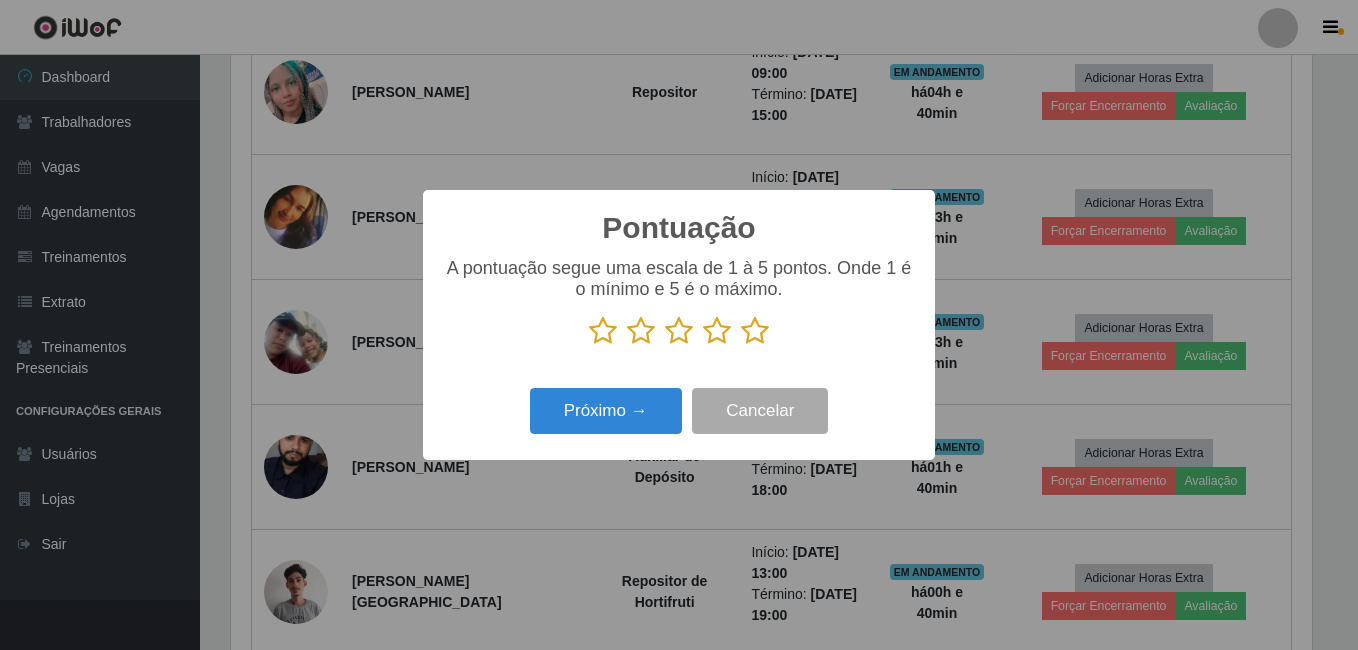 click at bounding box center (755, 331) 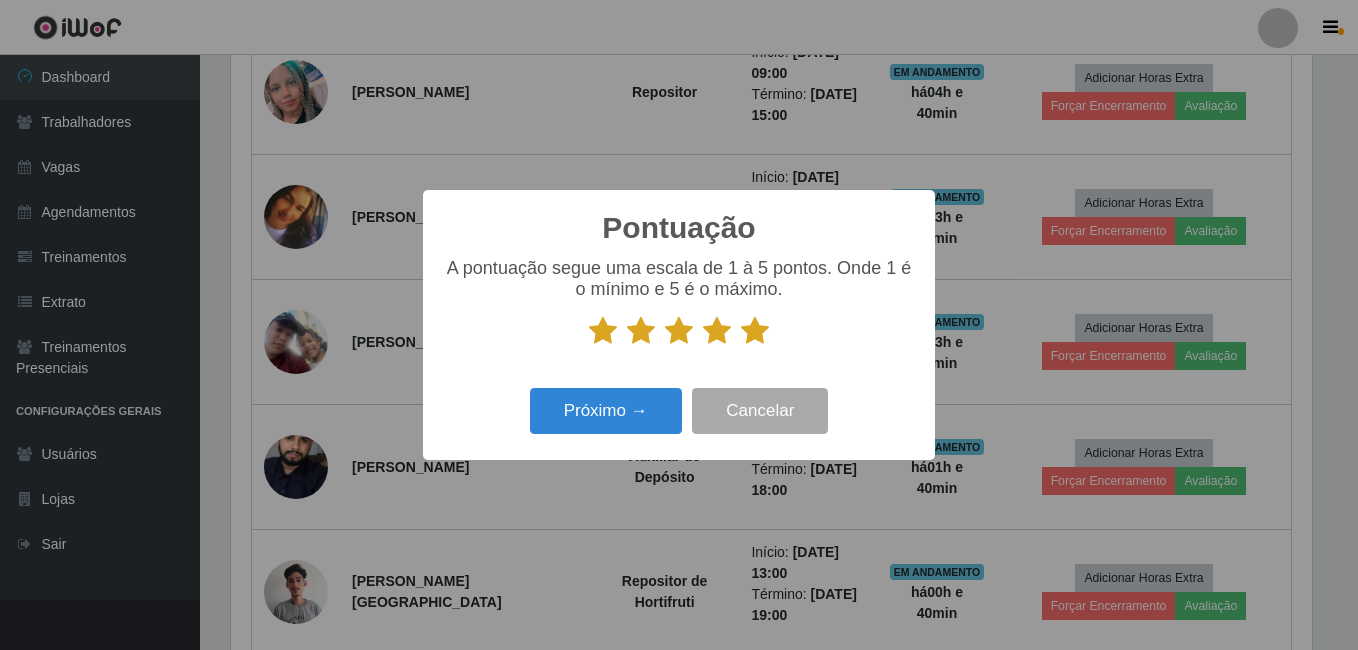 click on "Pontuação × A pontuação segue uma escala de 1 à 5 pontos.
Onde 1 é o mínimo e 5 é o máximo.
Próximo → Cancelar" at bounding box center (679, 324) 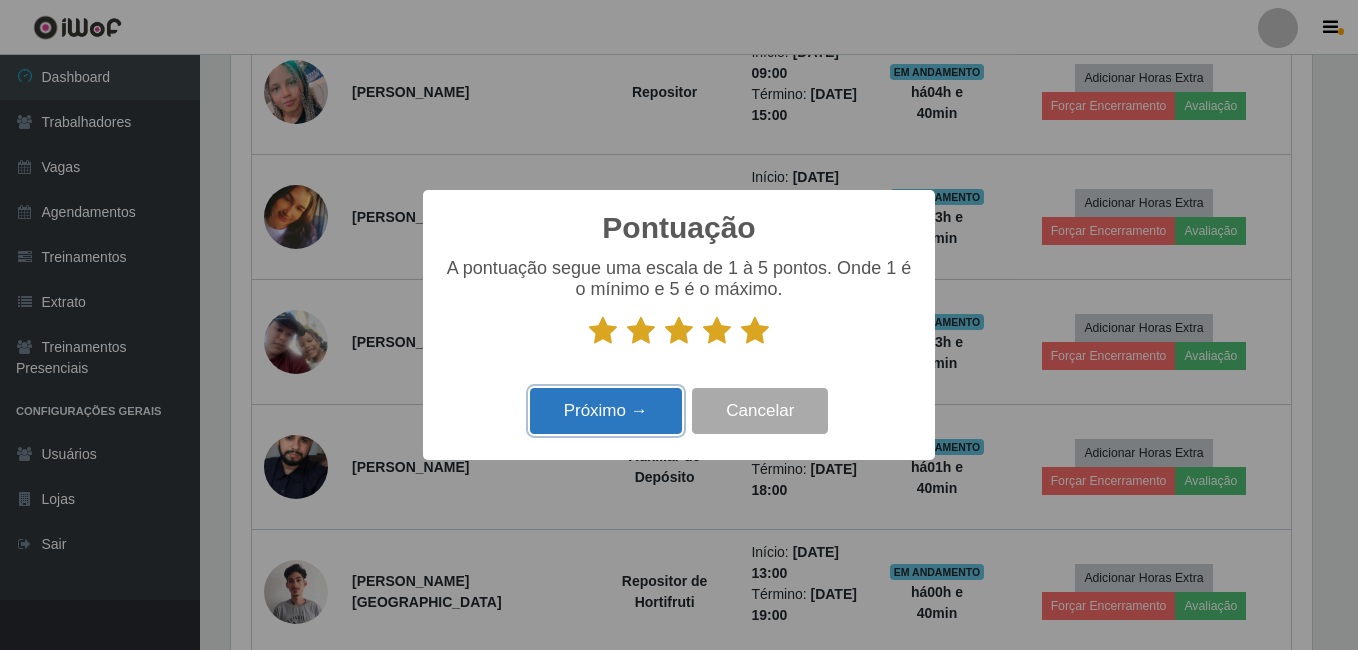 click on "Próximo →" at bounding box center [606, 411] 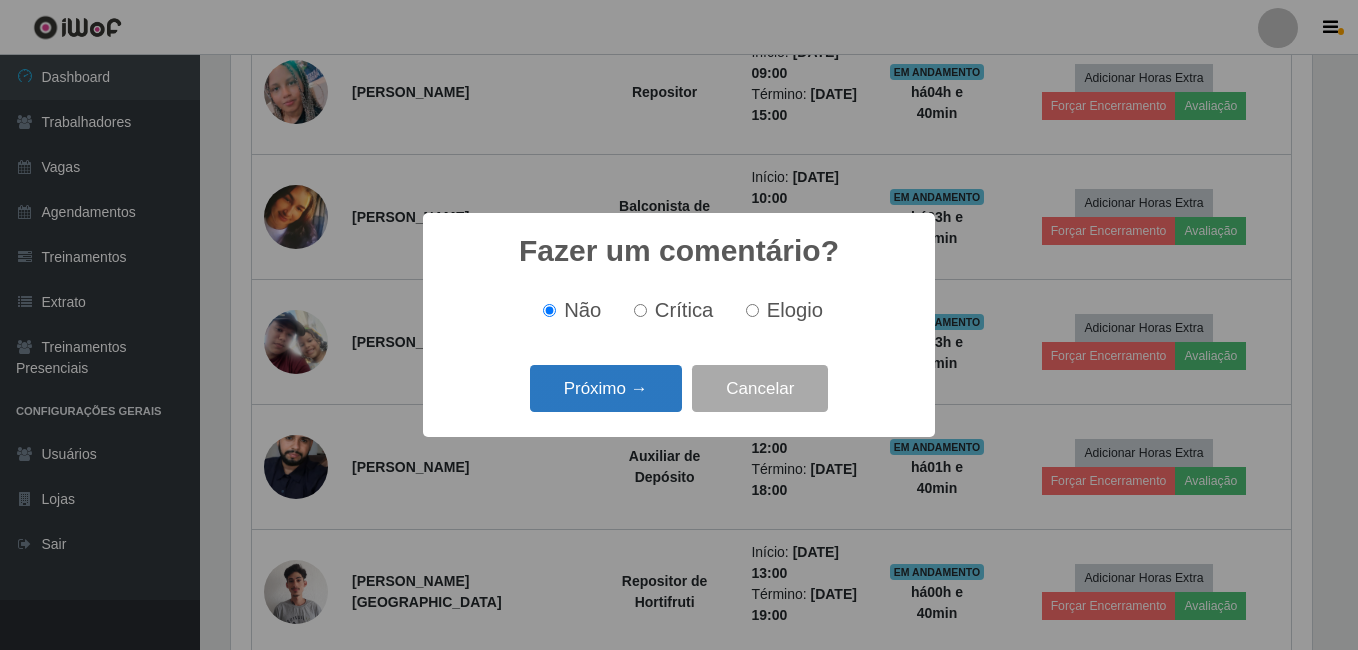 click on "Próximo →" at bounding box center (606, 388) 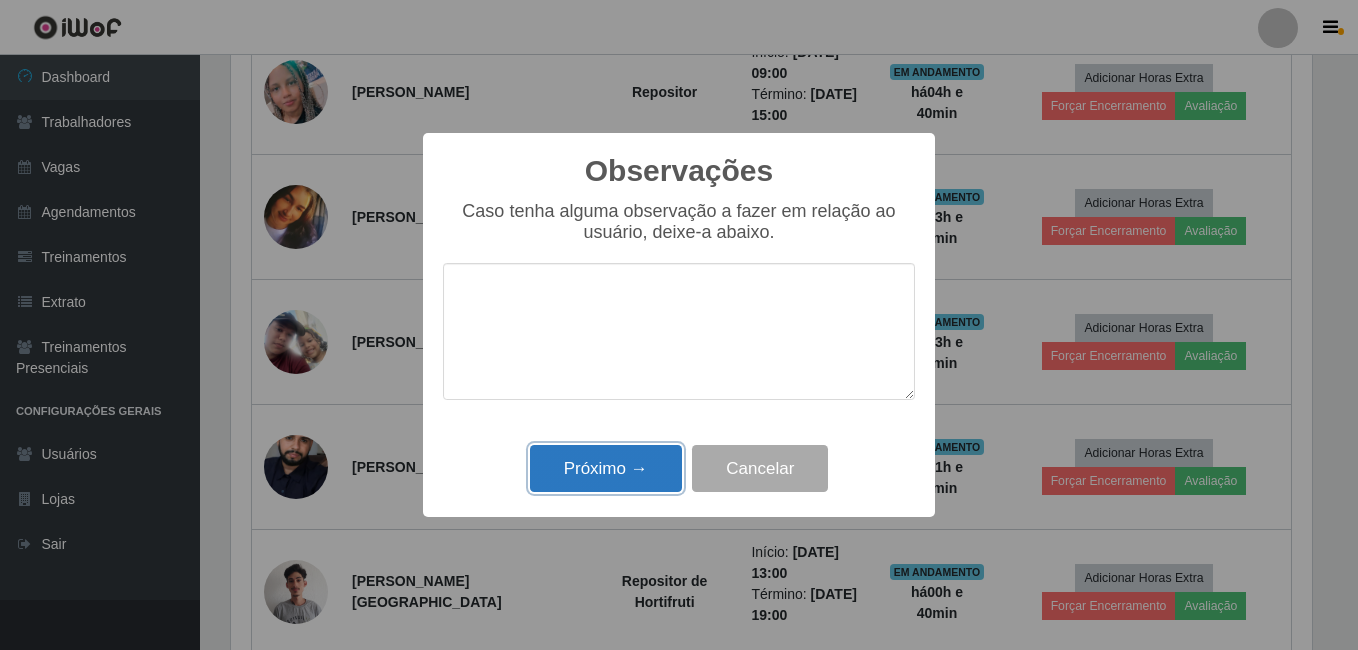 click on "Próximo →" at bounding box center [606, 468] 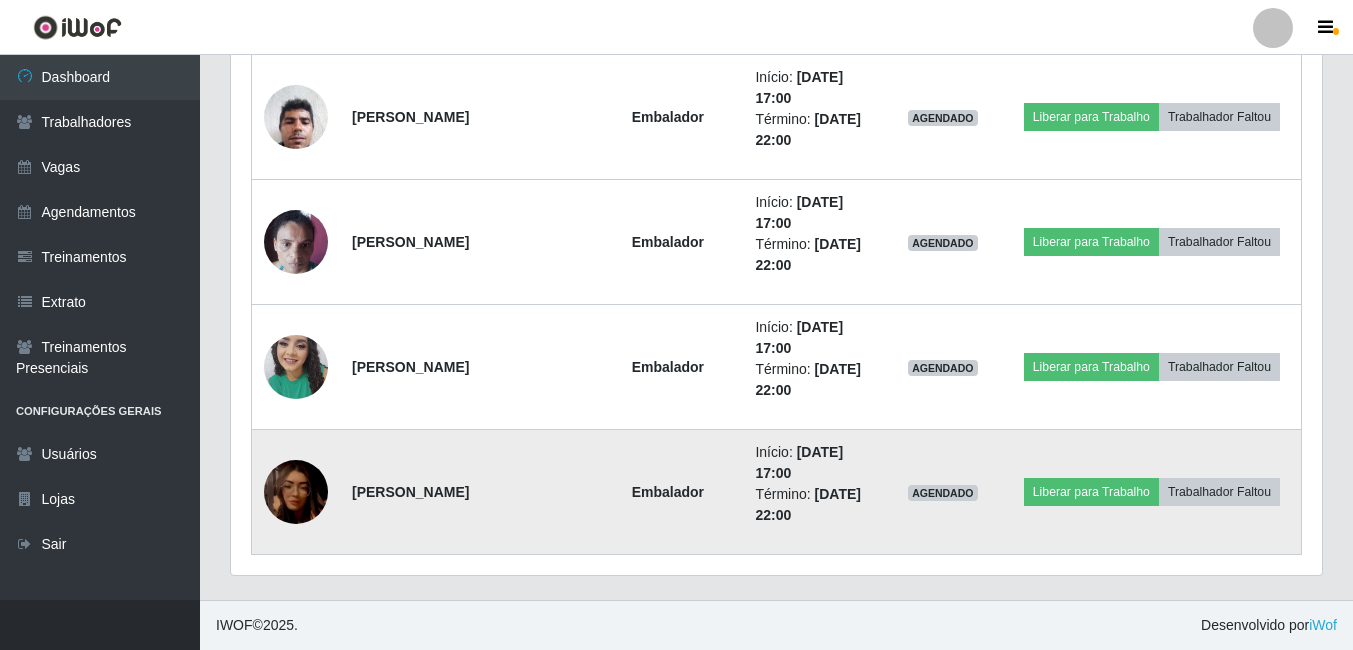click at bounding box center [296, 492] 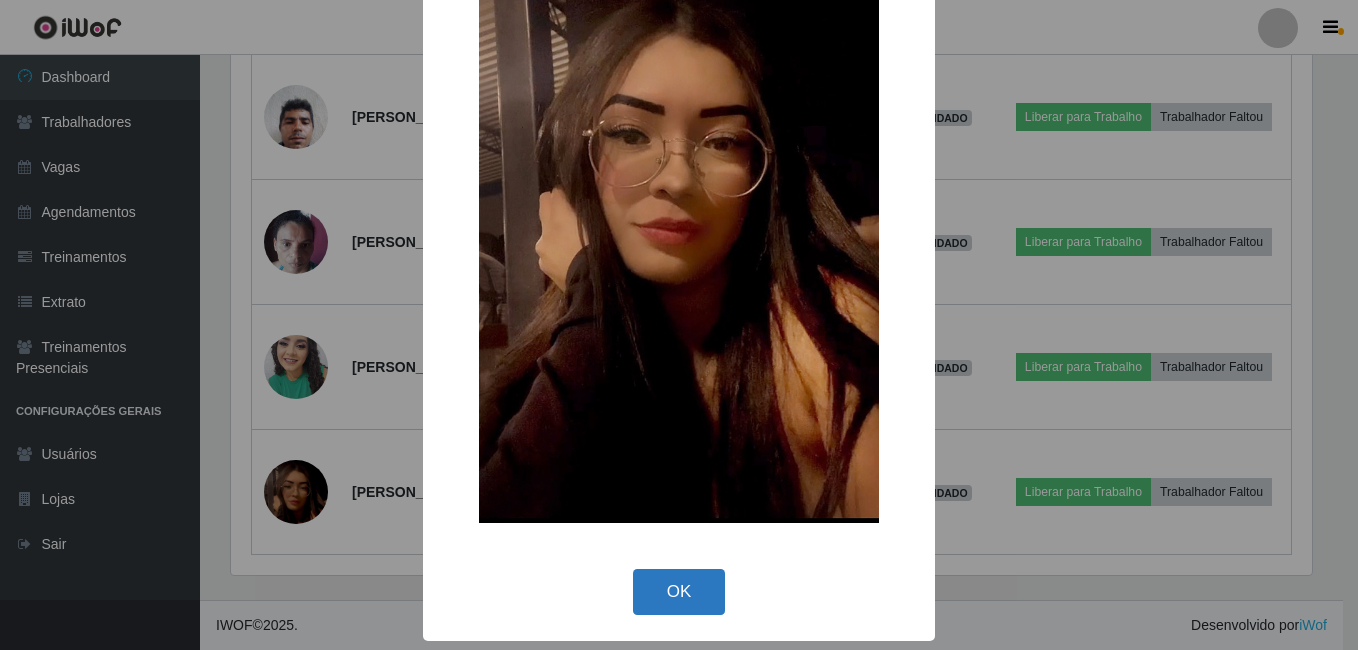 click on "OK" at bounding box center (679, 592) 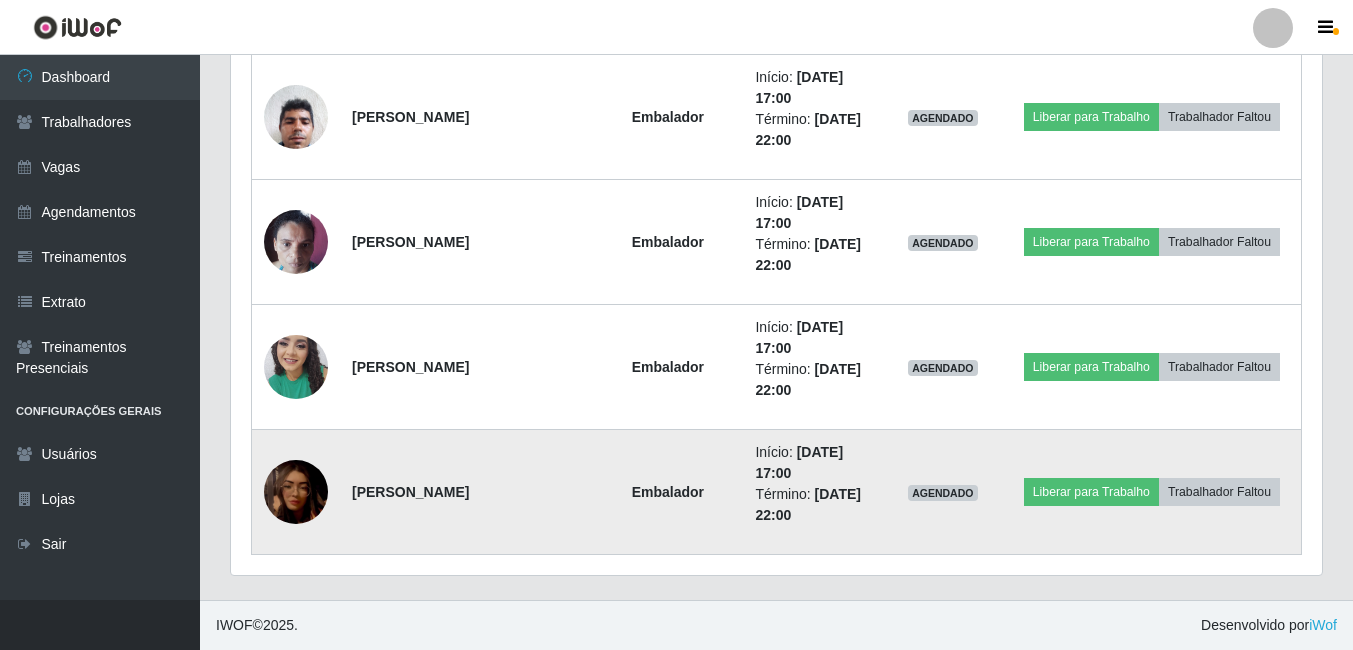 drag, startPoint x: 764, startPoint y: 516, endPoint x: 710, endPoint y: 442, distance: 91.60786 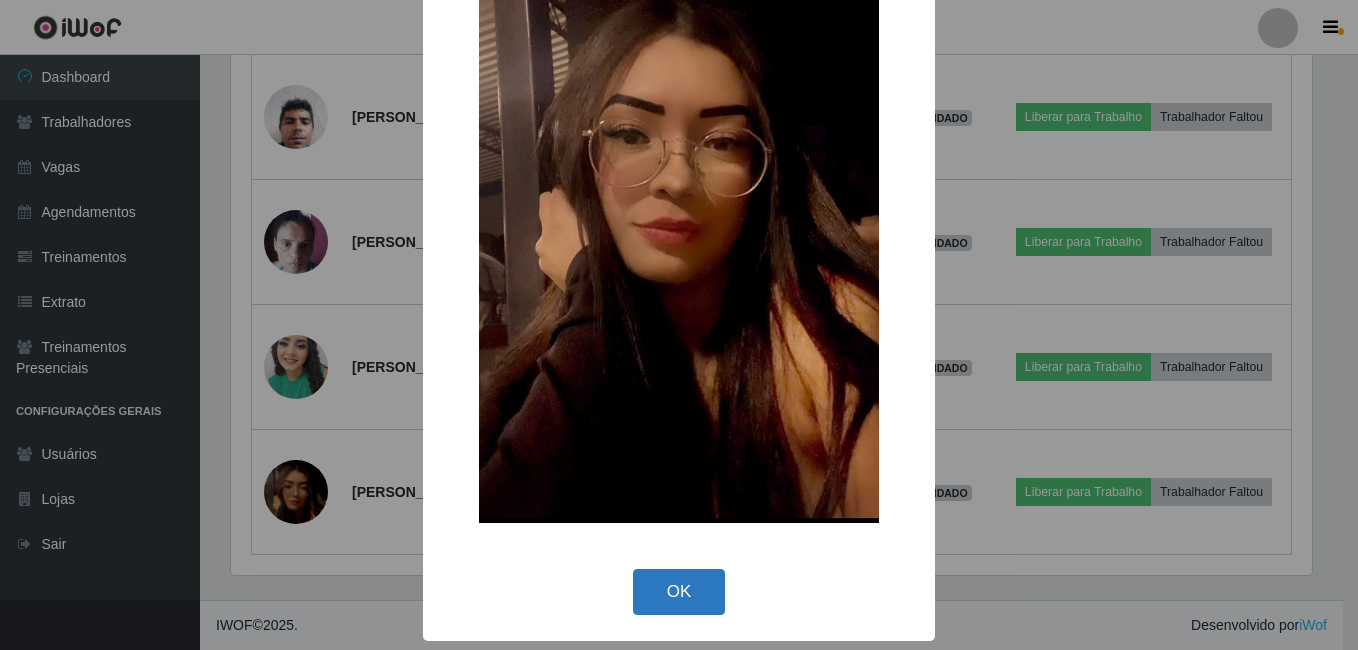 drag, startPoint x: 760, startPoint y: 596, endPoint x: 683, endPoint y: 582, distance: 78.26238 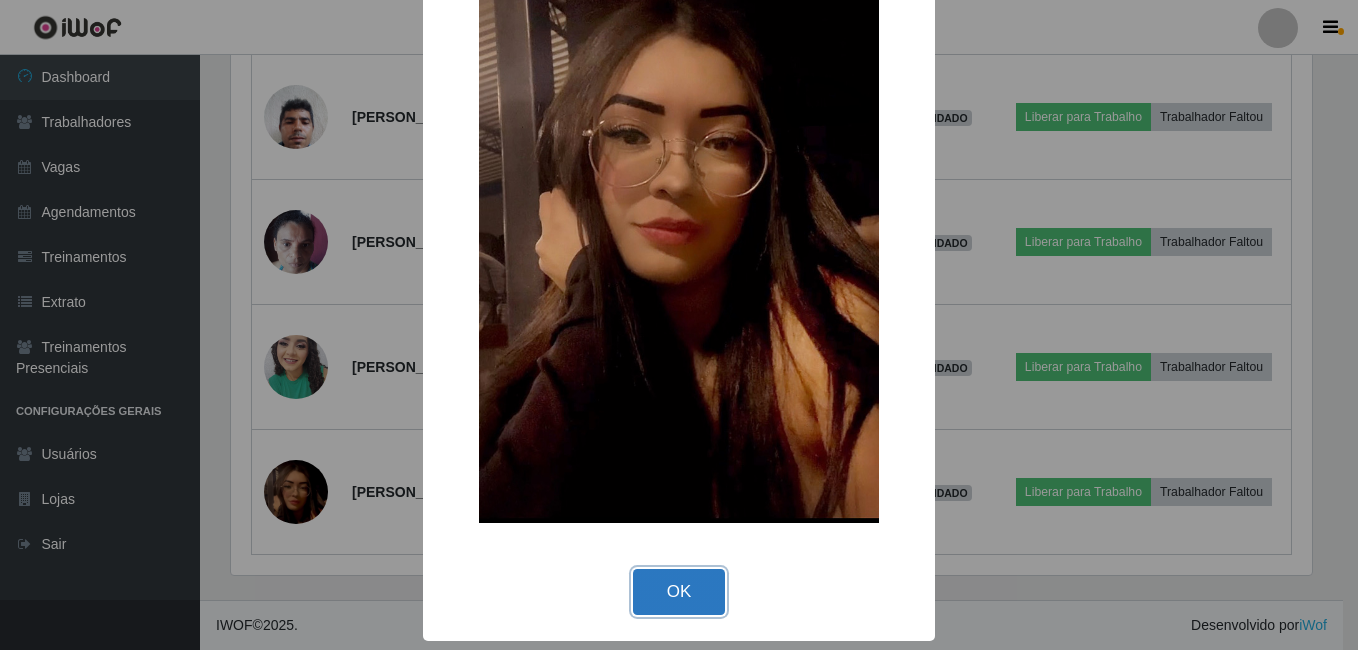 drag, startPoint x: 675, startPoint y: 595, endPoint x: 632, endPoint y: 556, distance: 58.0517 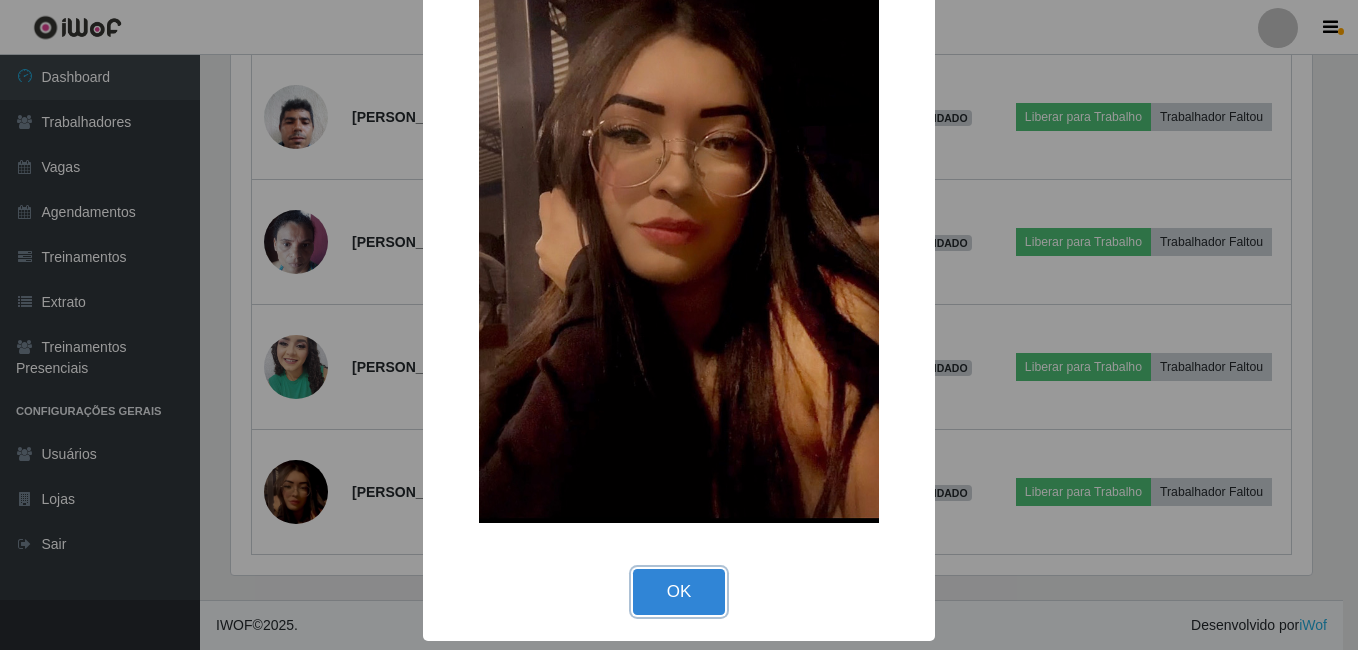 click on "OK" at bounding box center [679, 592] 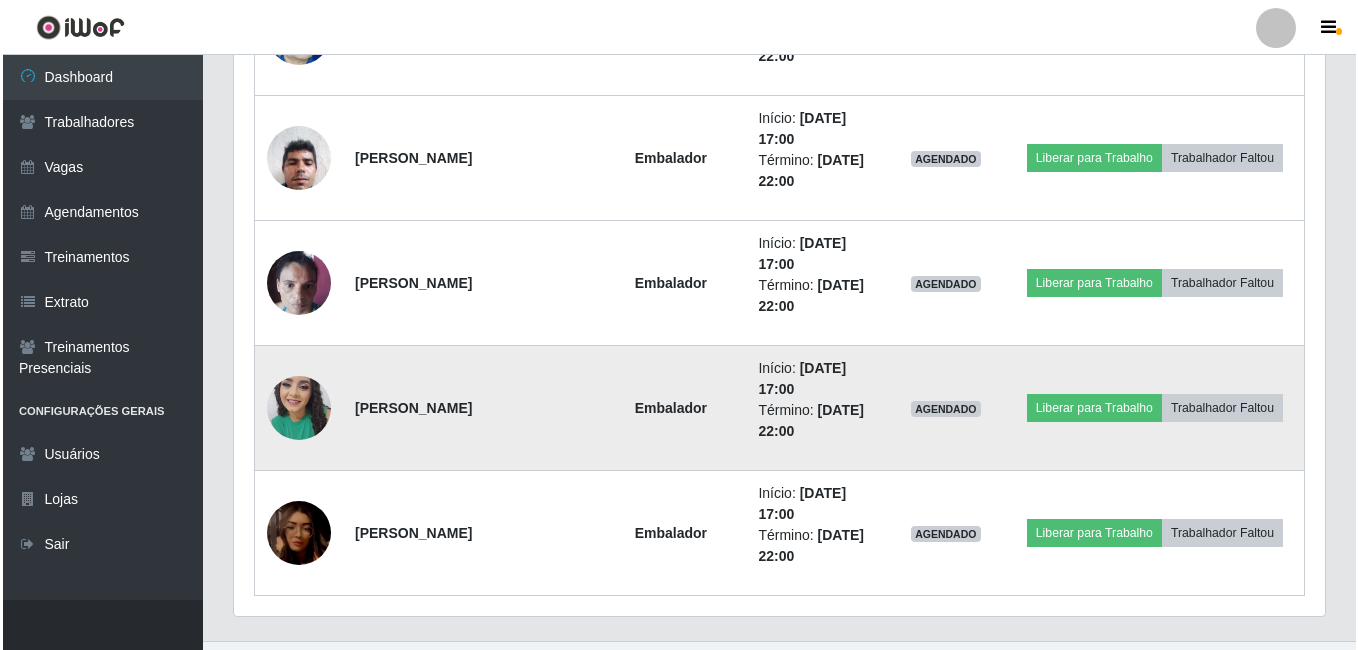 scroll, scrollTop: 2322, scrollLeft: 0, axis: vertical 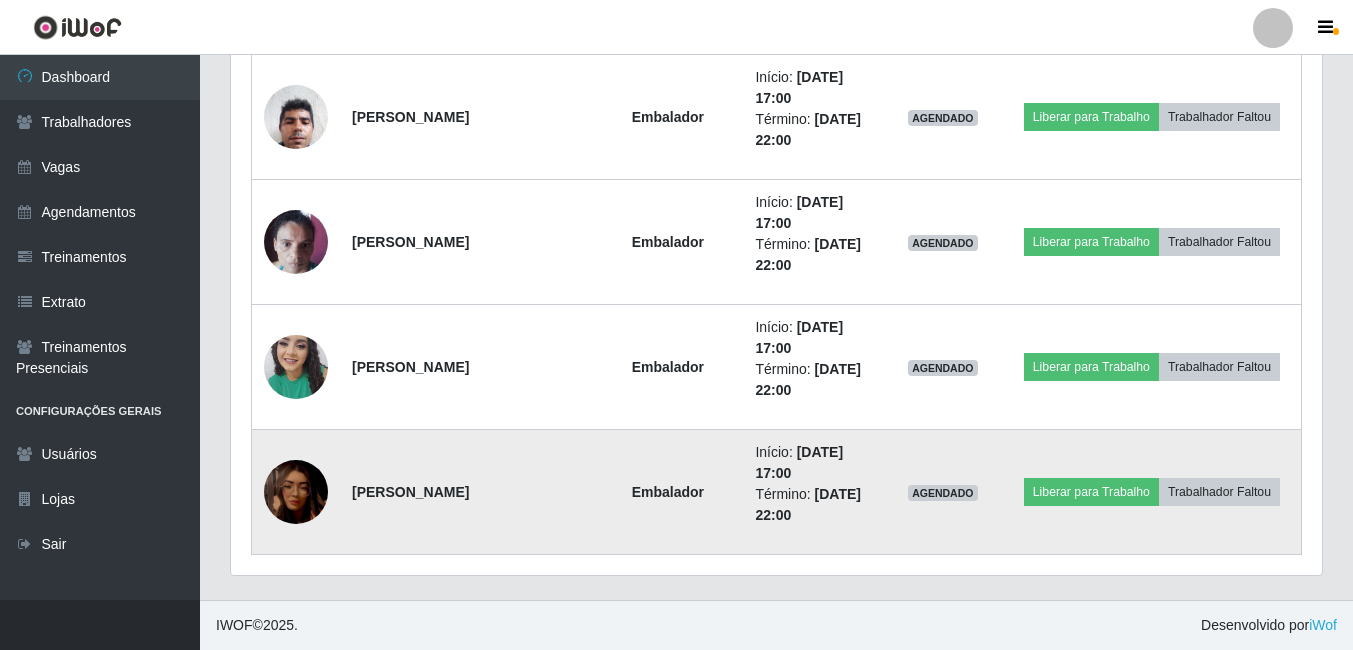 click at bounding box center (296, 492) 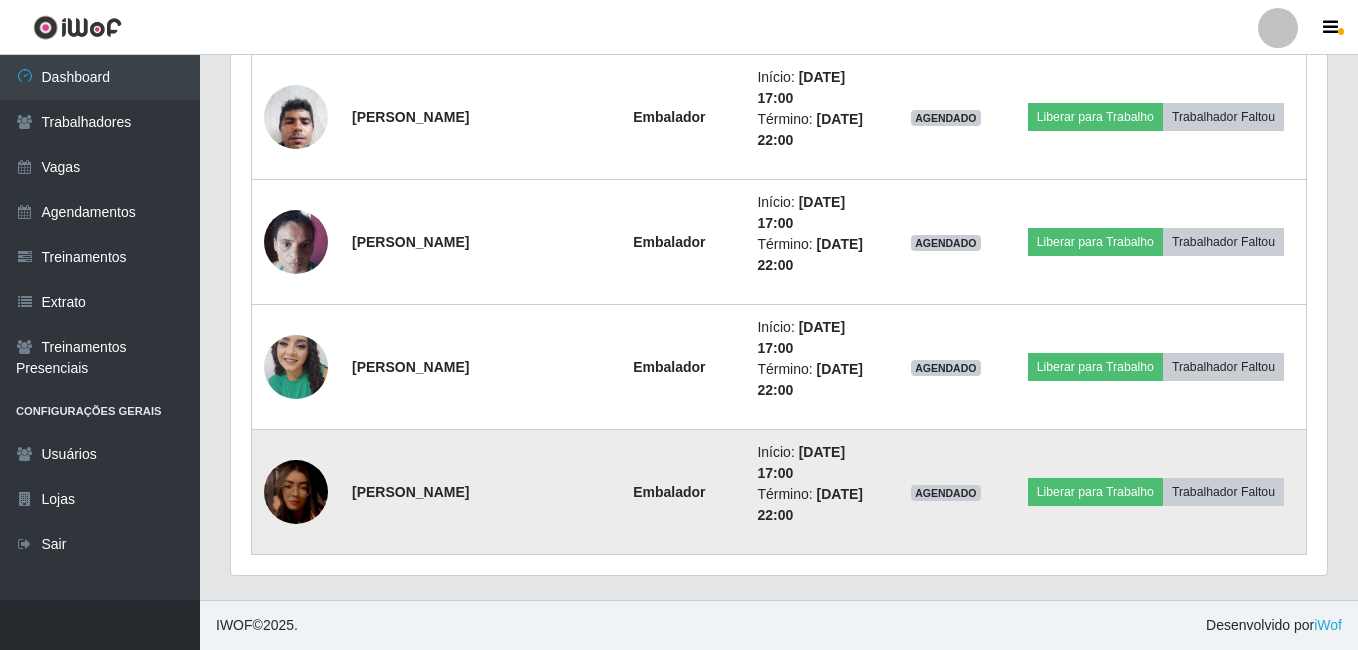 scroll, scrollTop: 999585, scrollLeft: 998919, axis: both 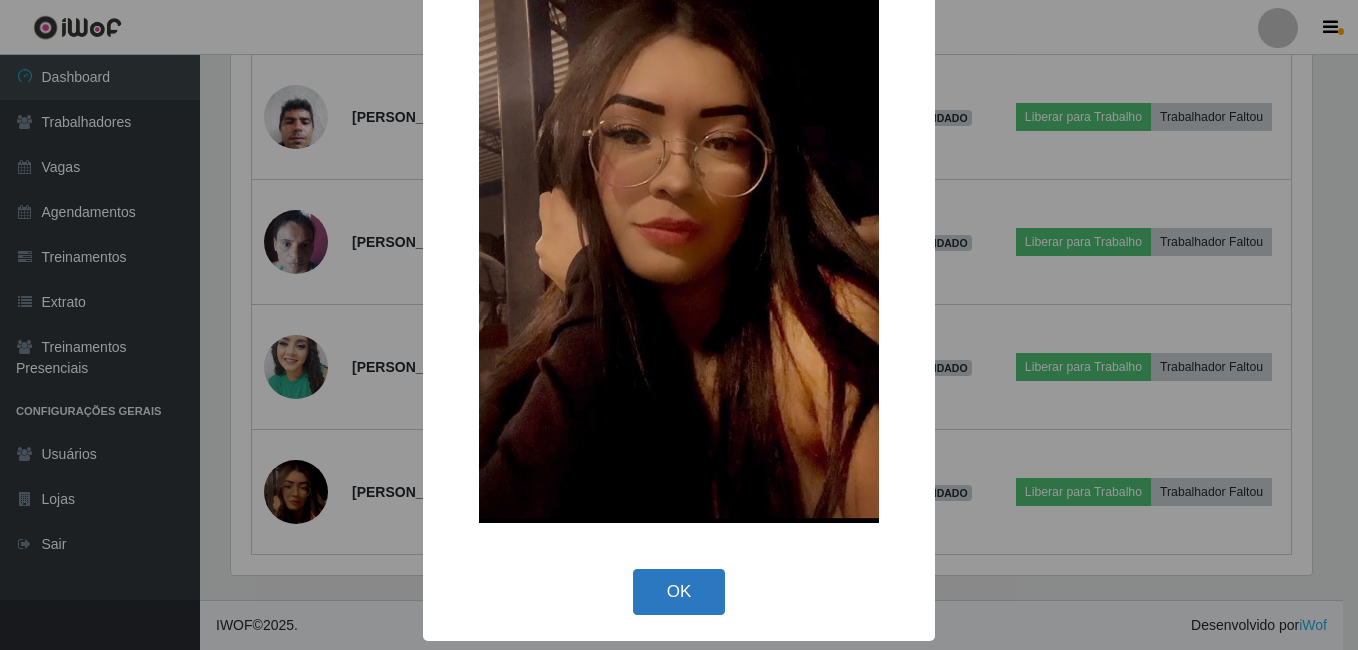 click on "OK" at bounding box center [679, 592] 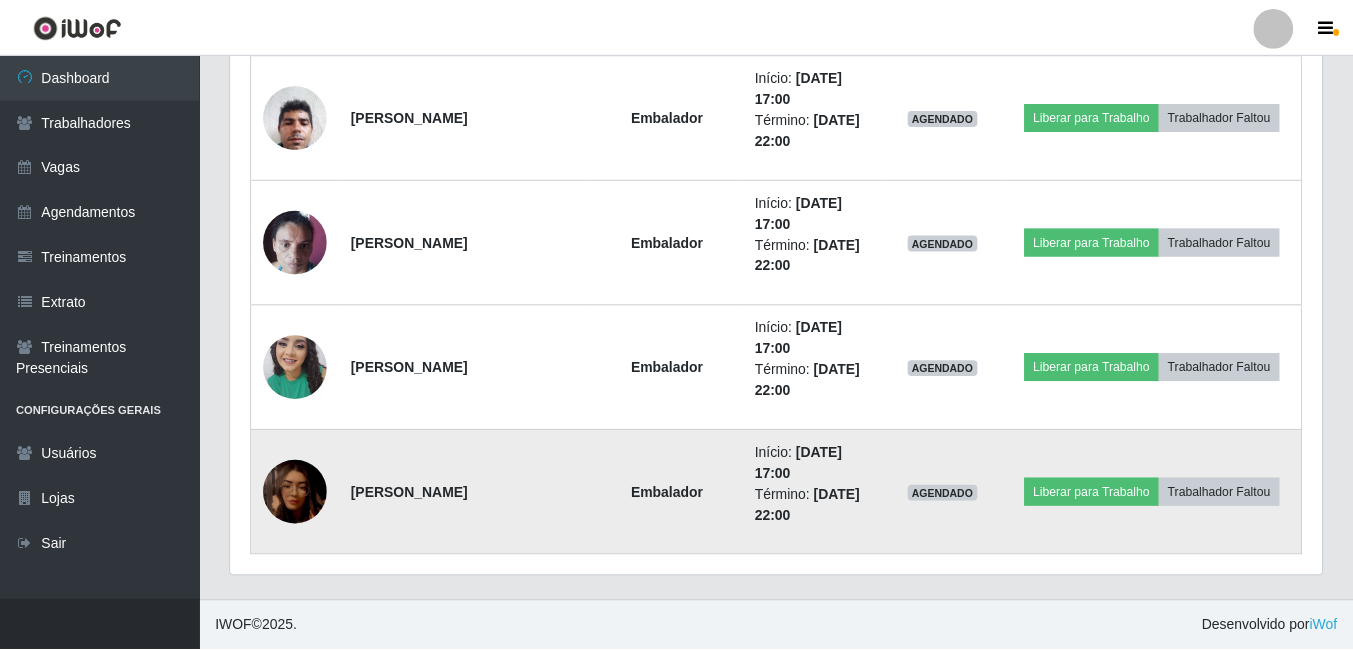scroll, scrollTop: 999585, scrollLeft: 998909, axis: both 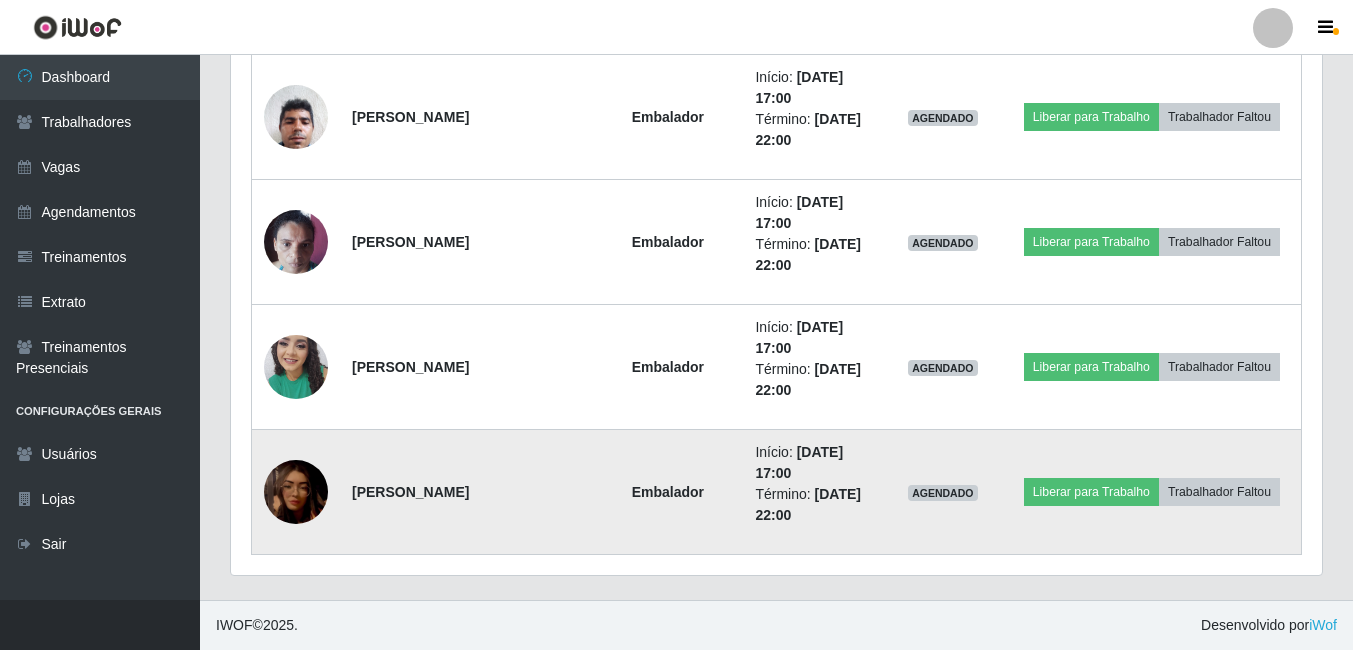 drag, startPoint x: 357, startPoint y: 494, endPoint x: 541, endPoint y: 485, distance: 184.21997 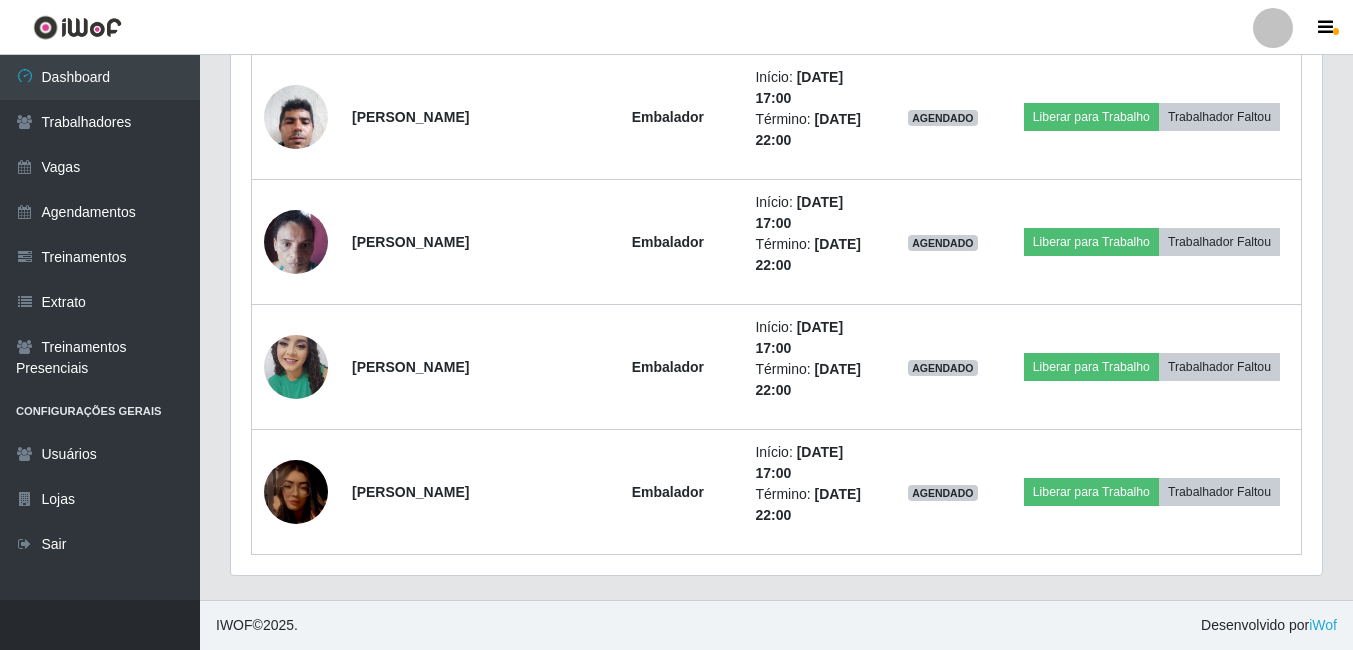 drag, startPoint x: 541, startPoint y: 485, endPoint x: 559, endPoint y: 565, distance: 82 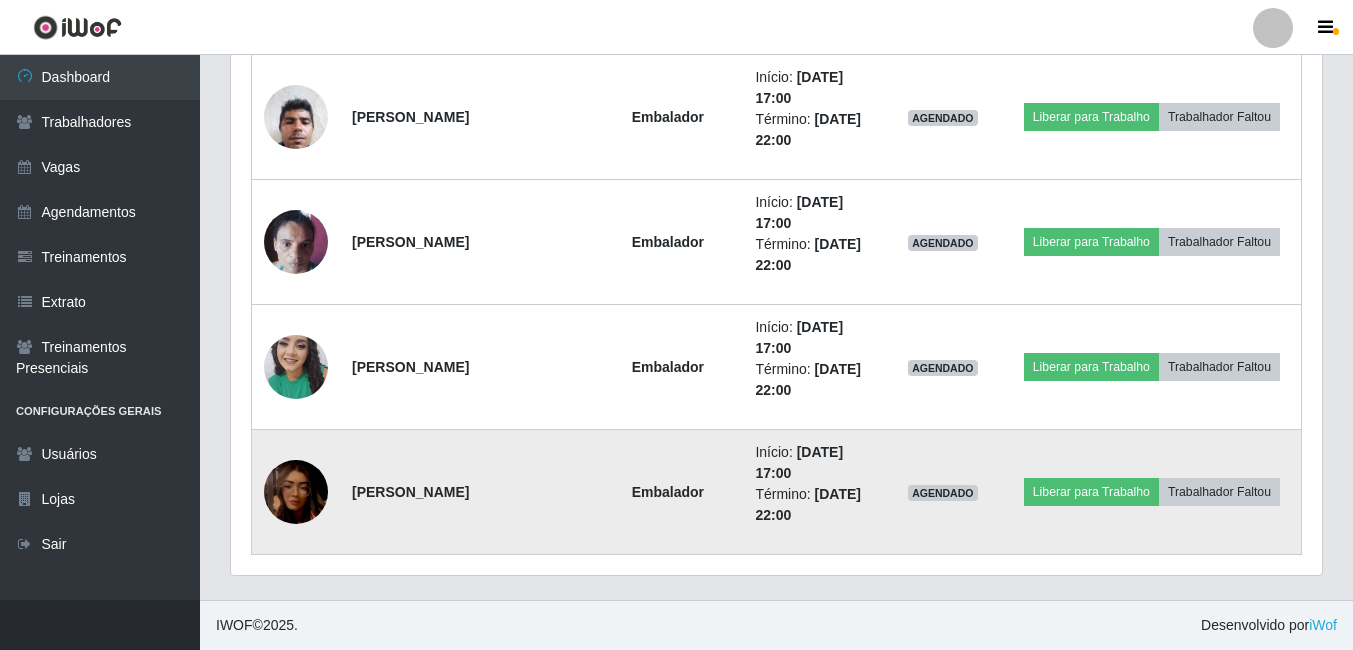 drag, startPoint x: 354, startPoint y: 495, endPoint x: 522, endPoint y: 508, distance: 168.50223 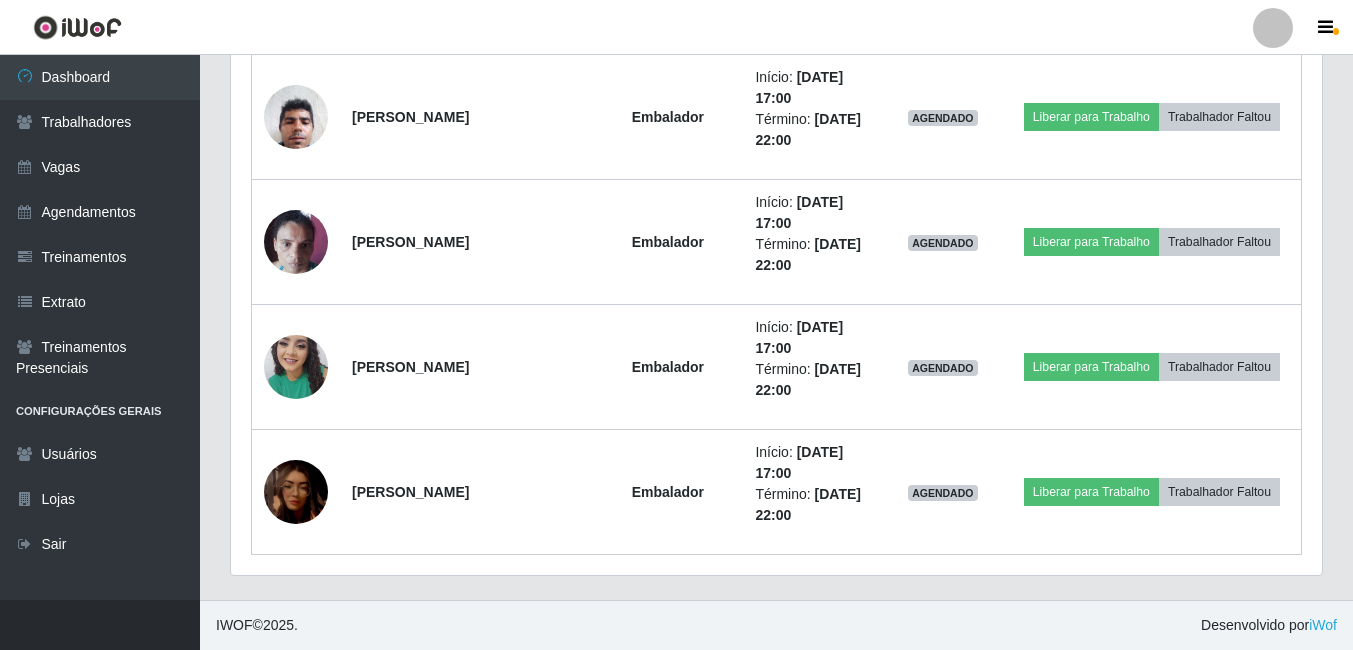 drag, startPoint x: 522, startPoint y: 508, endPoint x: 529, endPoint y: 576, distance: 68.359344 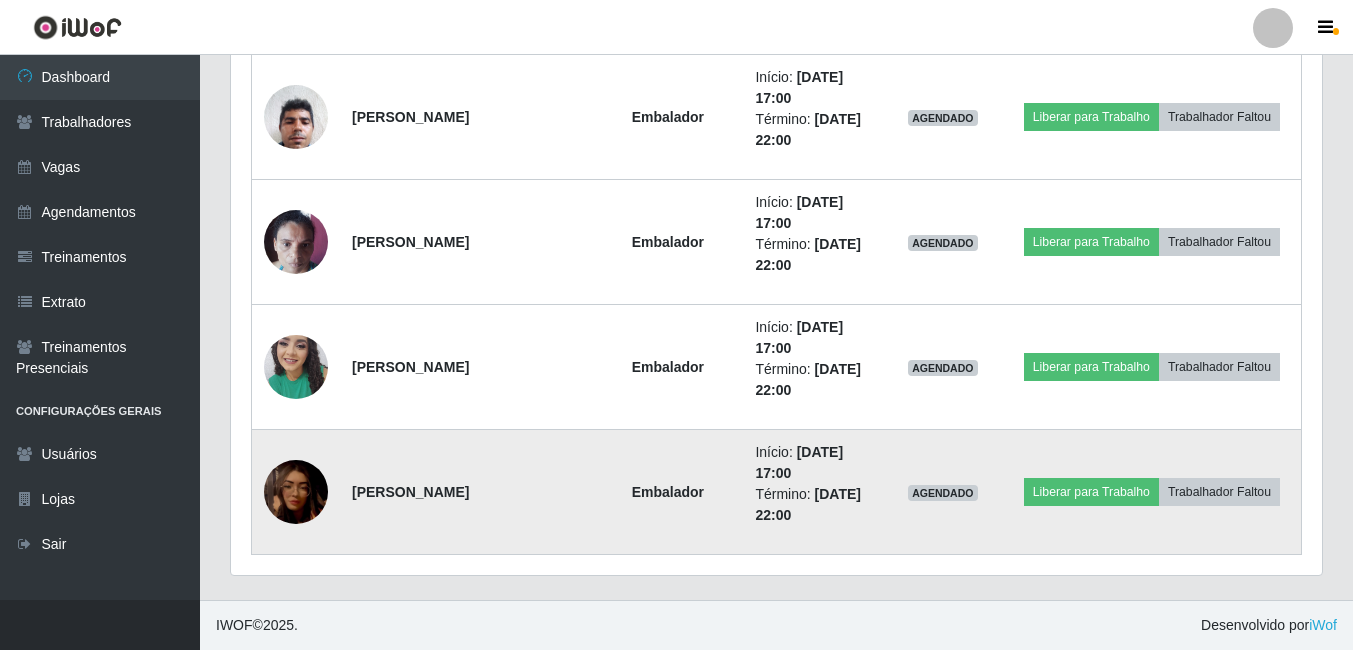 click at bounding box center (296, 492) 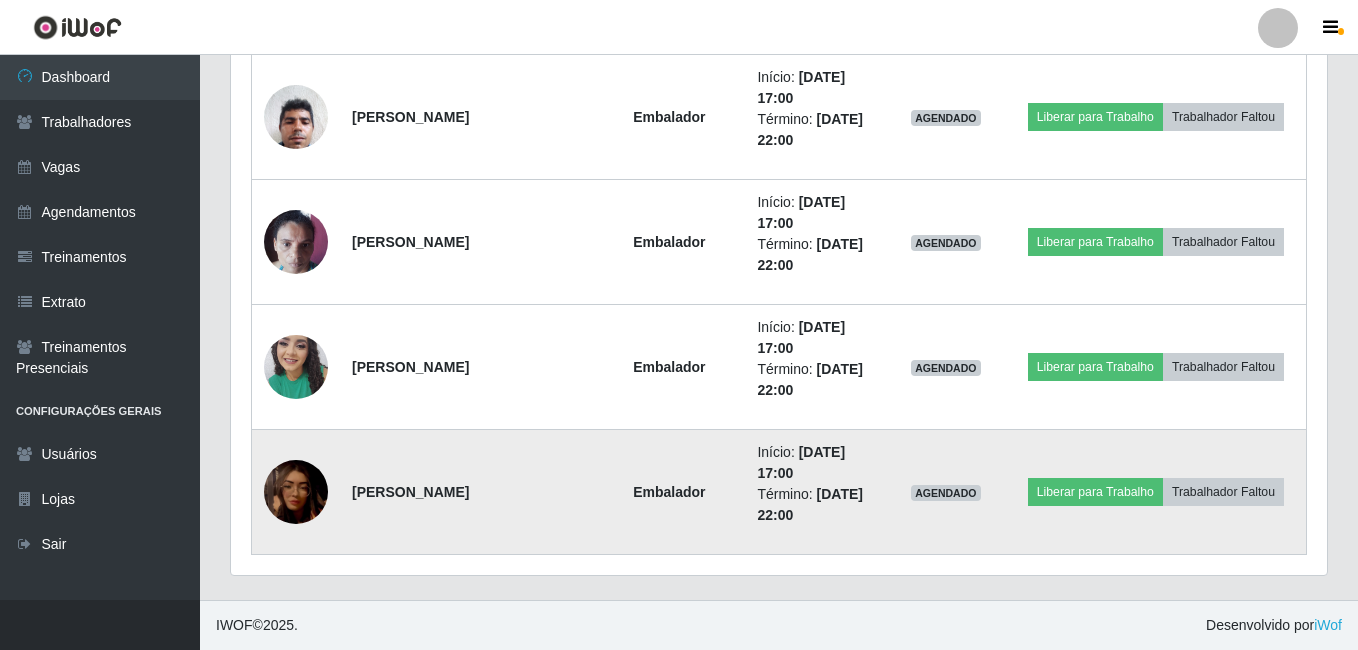 scroll, scrollTop: 999585, scrollLeft: 998919, axis: both 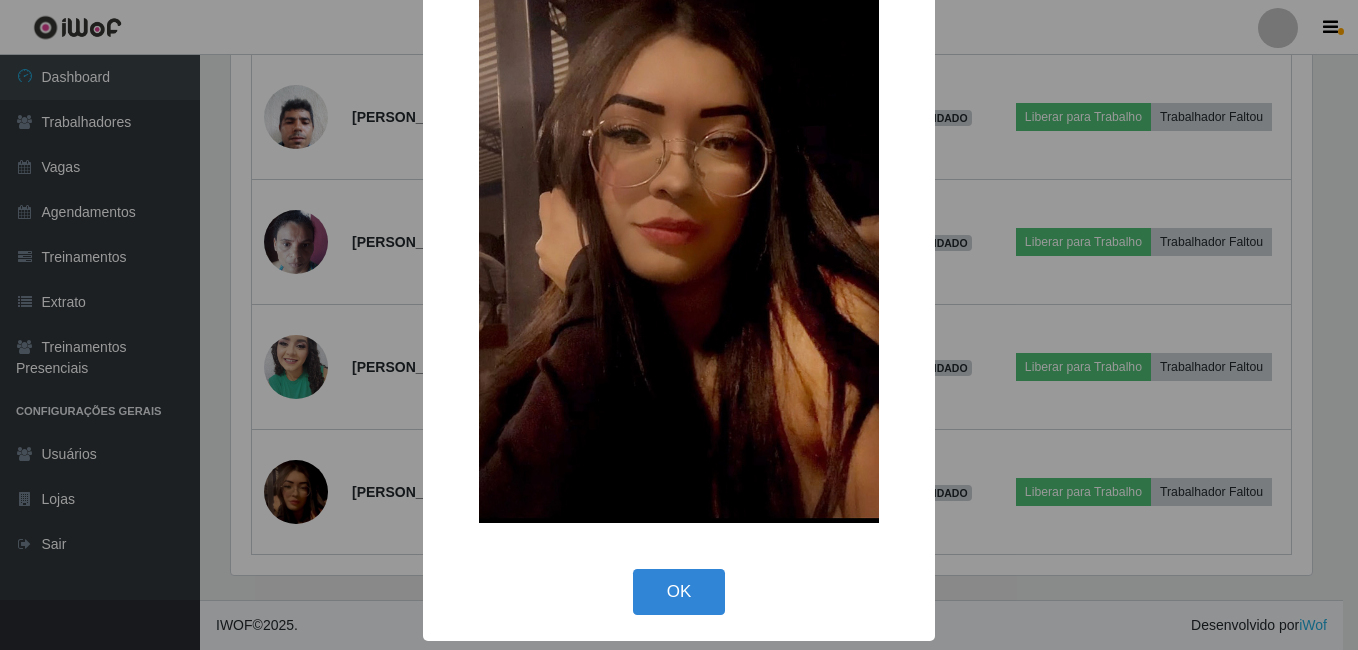 click on "OK" at bounding box center (679, 592) 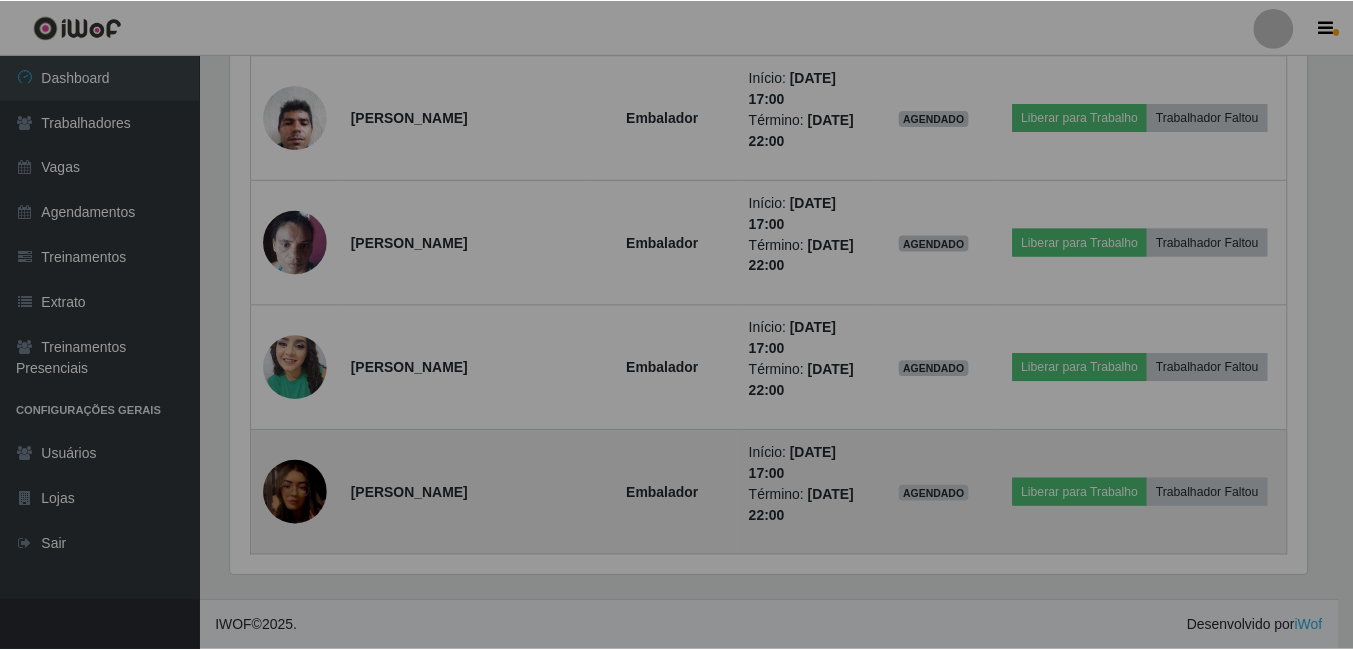 scroll, scrollTop: 999585, scrollLeft: 998909, axis: both 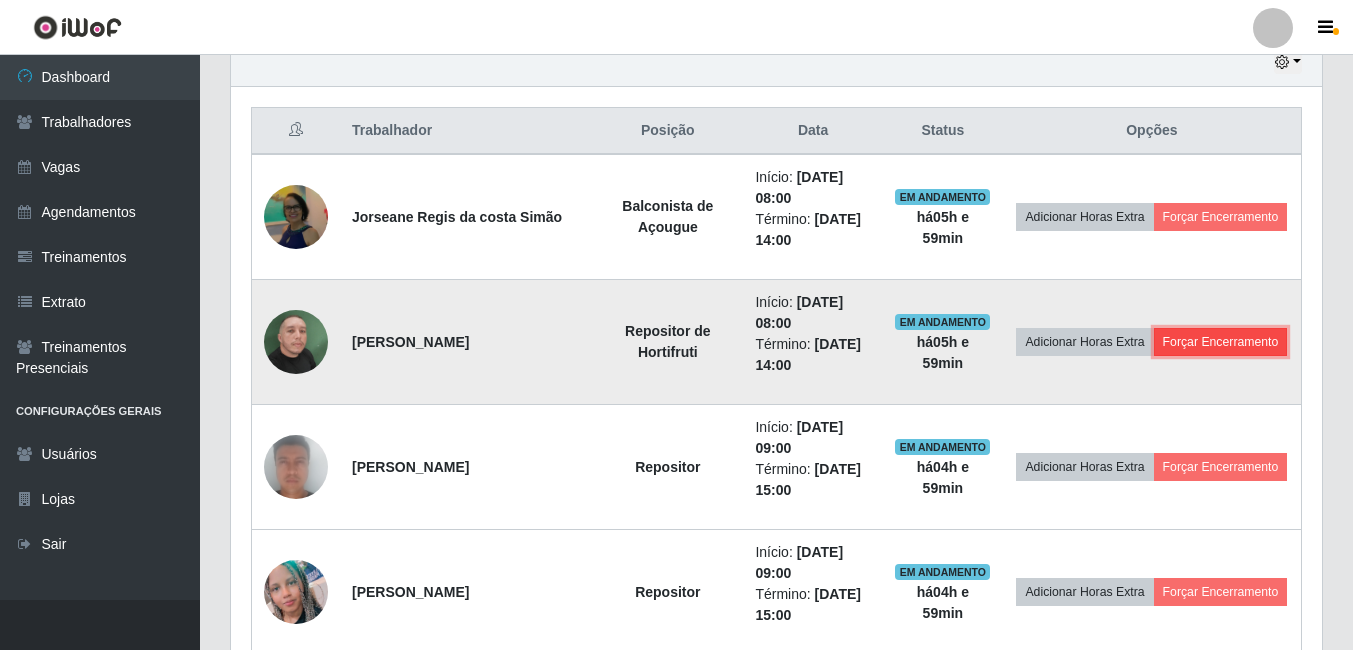 click on "Forçar Encerramento" at bounding box center (1221, 342) 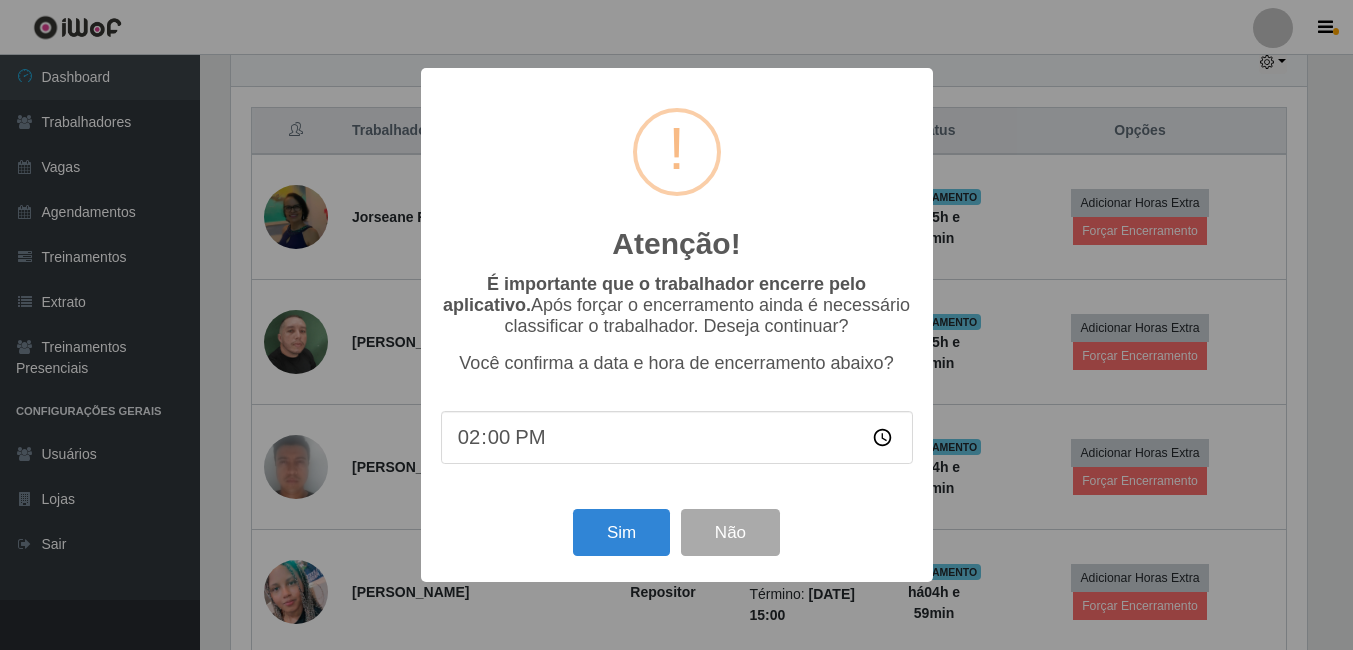 scroll, scrollTop: 999585, scrollLeft: 998919, axis: both 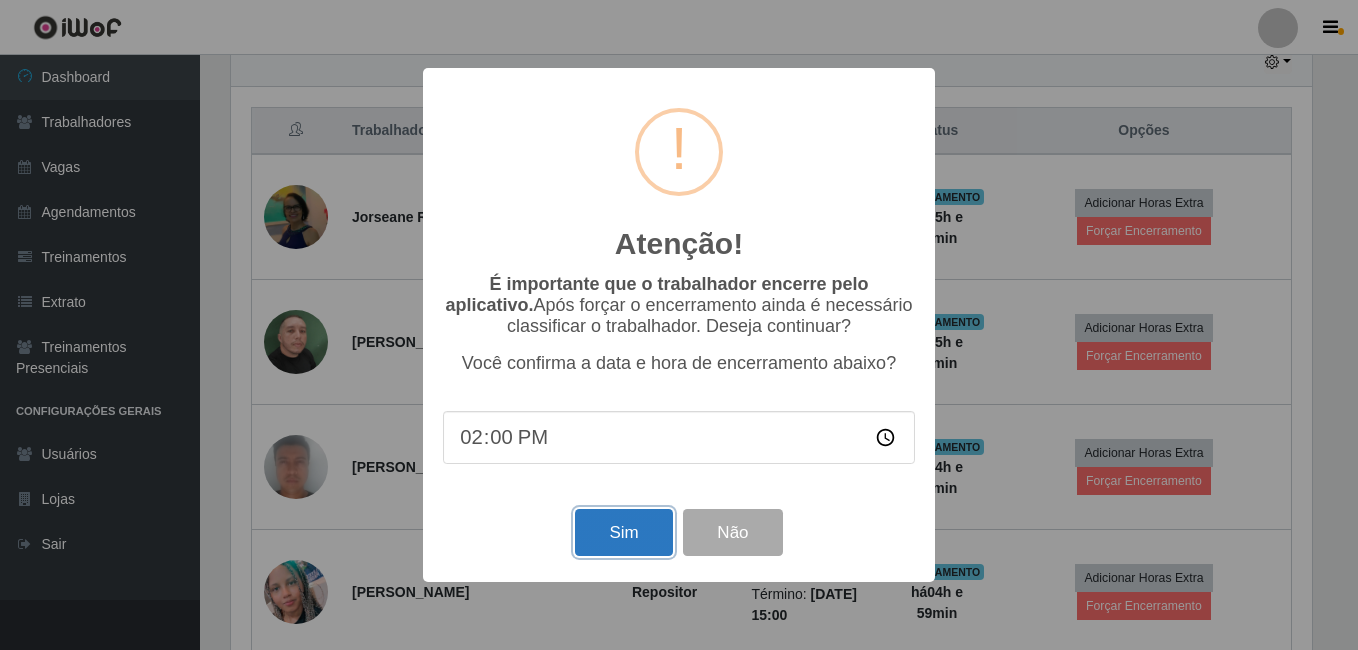 click on "Sim" at bounding box center [623, 532] 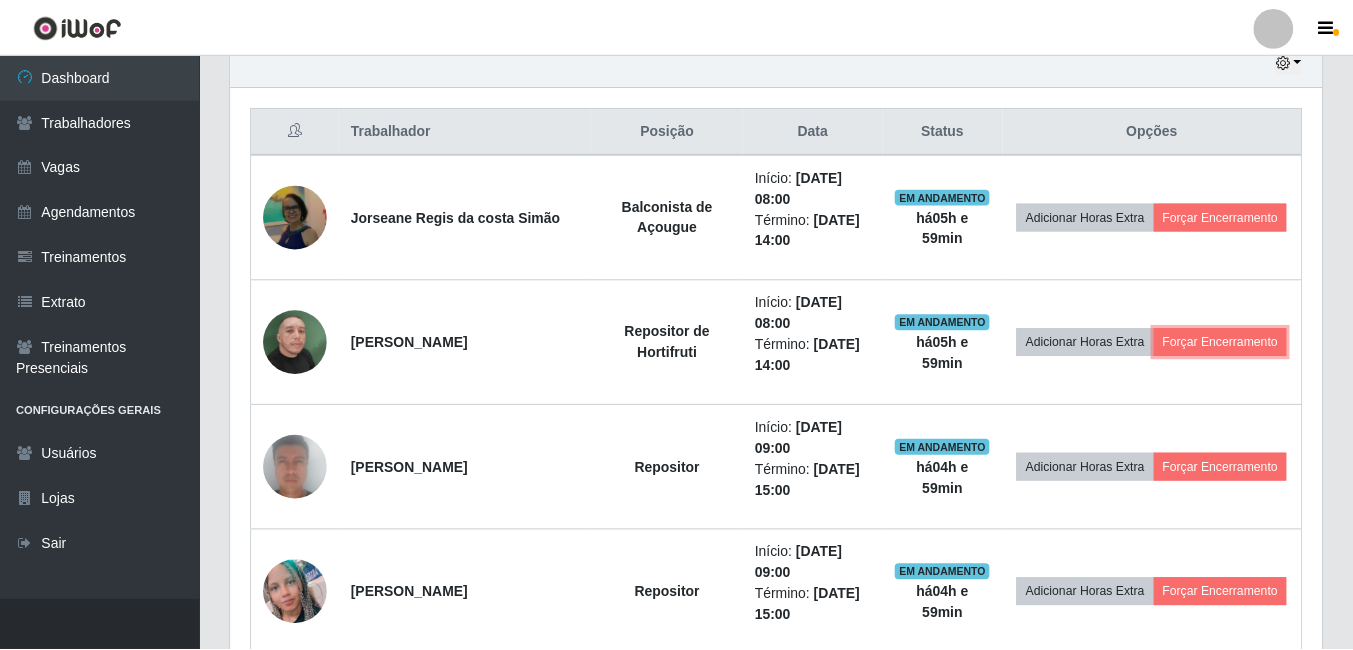 scroll, scrollTop: 999585, scrollLeft: 998909, axis: both 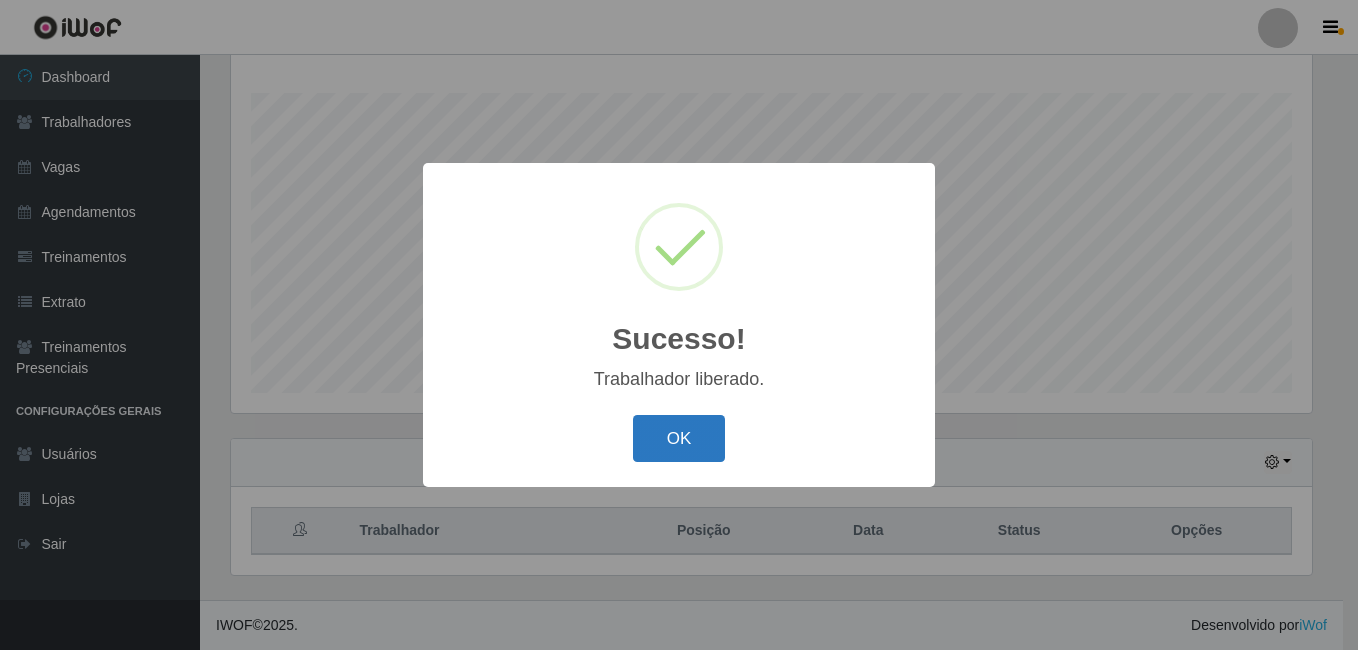 click on "OK" at bounding box center (679, 438) 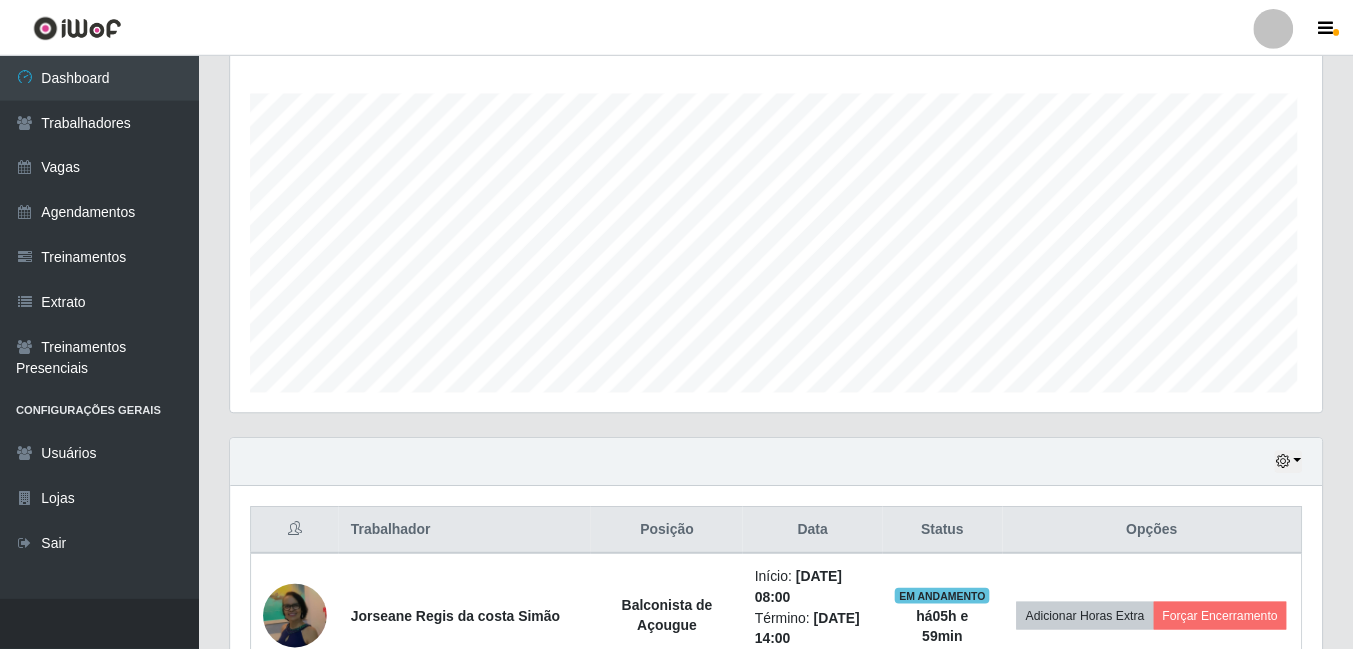 scroll, scrollTop: 999585, scrollLeft: 998909, axis: both 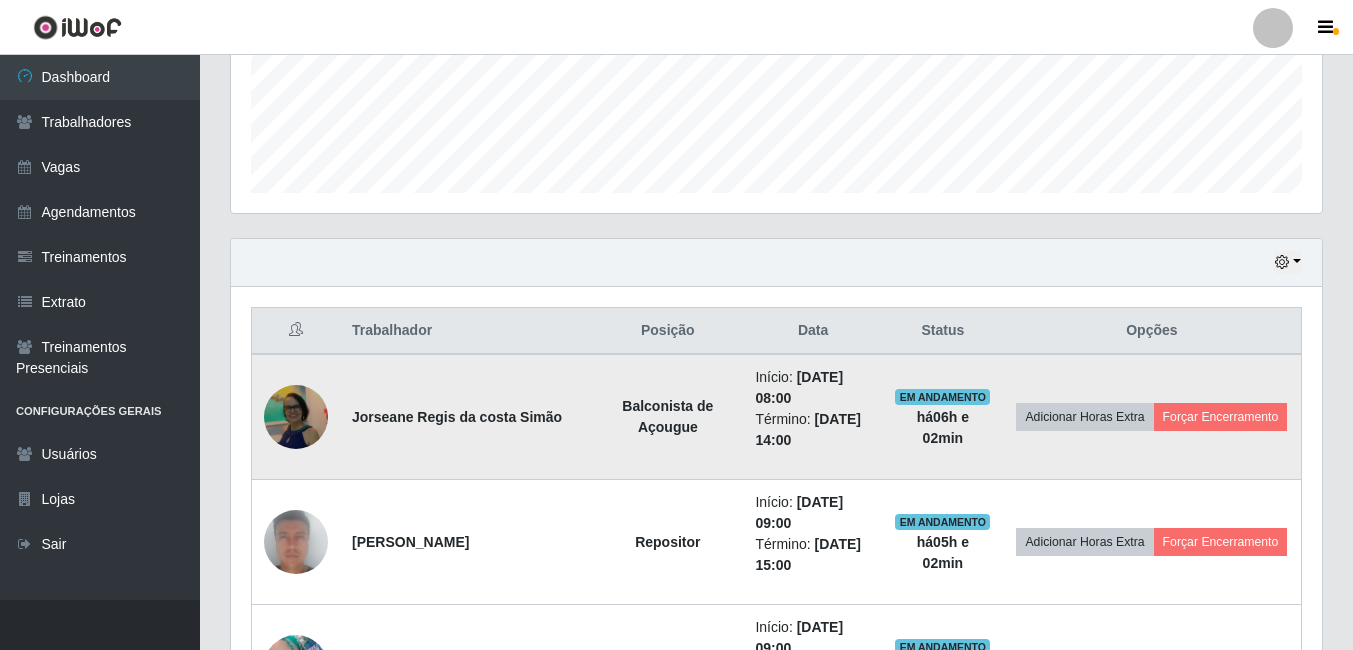 click at bounding box center (296, 417) 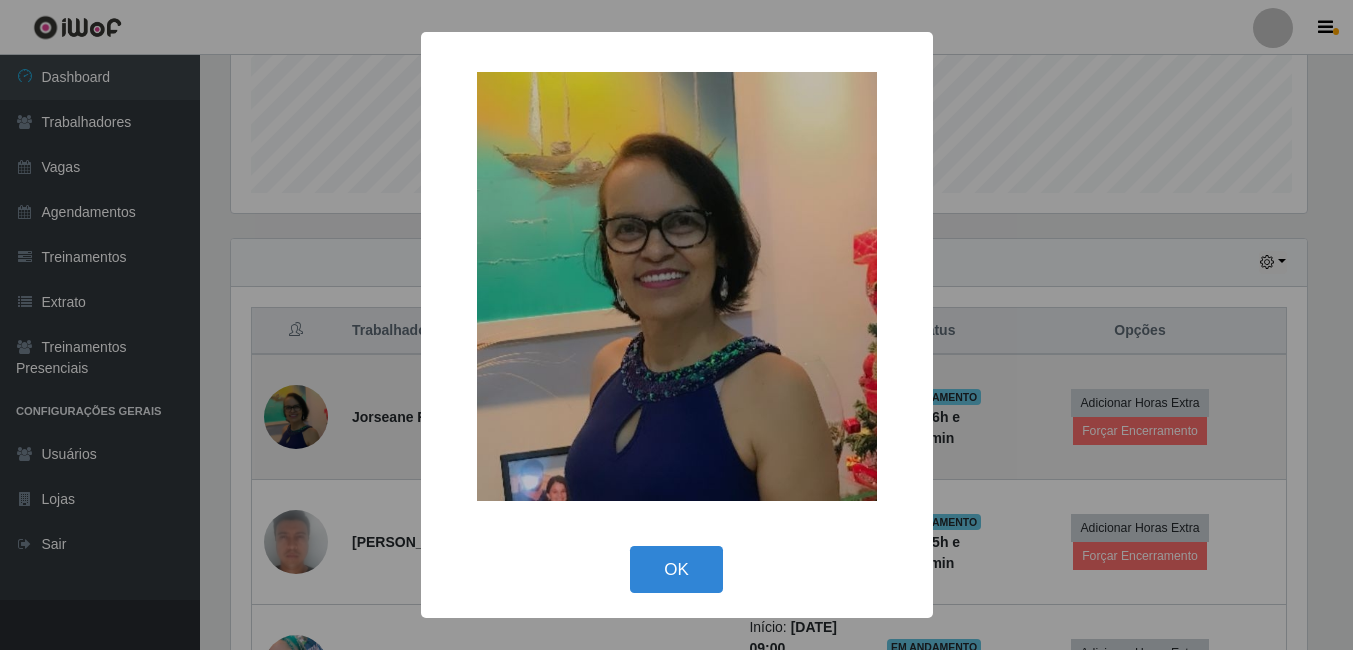scroll, scrollTop: 999585, scrollLeft: 998919, axis: both 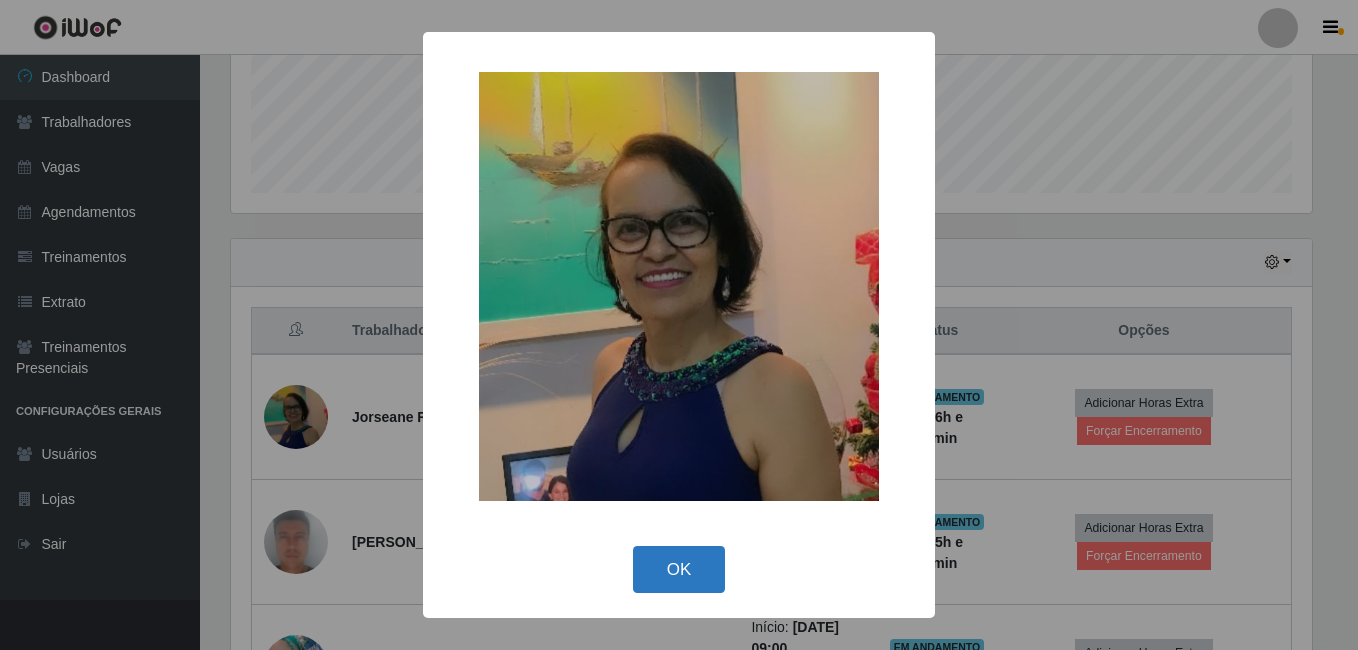 click on "OK" at bounding box center (679, 569) 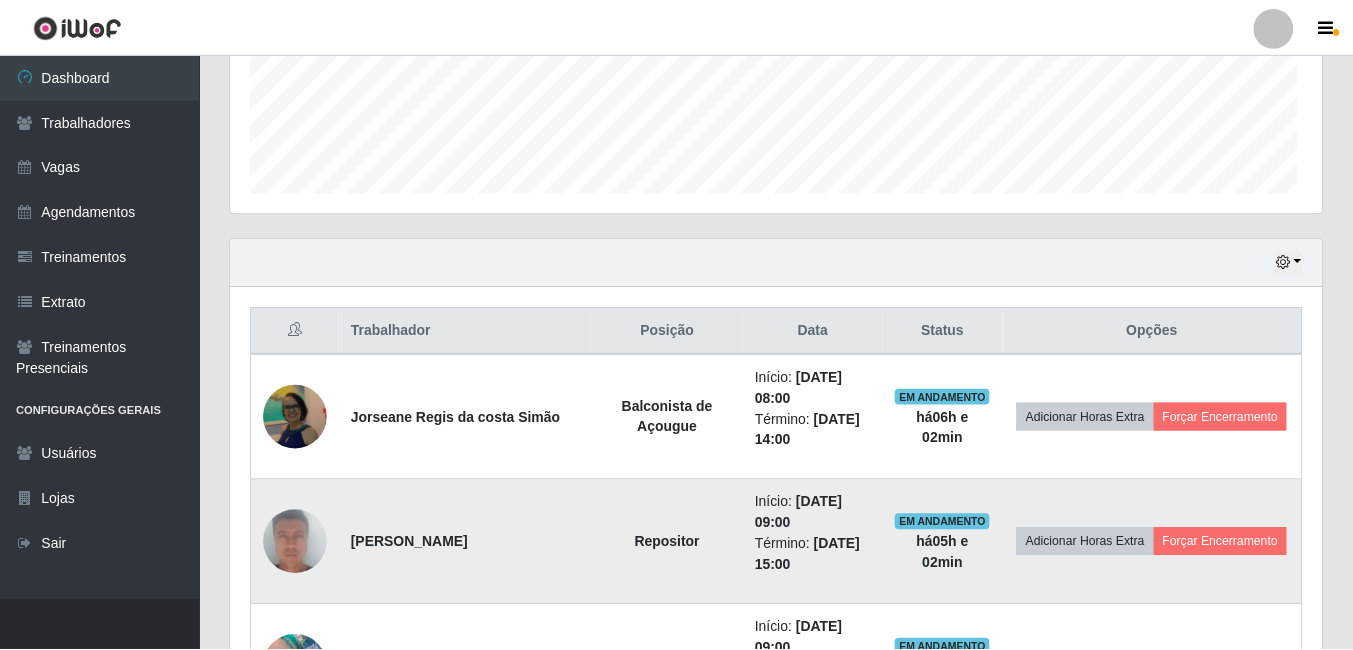 scroll, scrollTop: 999585, scrollLeft: 998909, axis: both 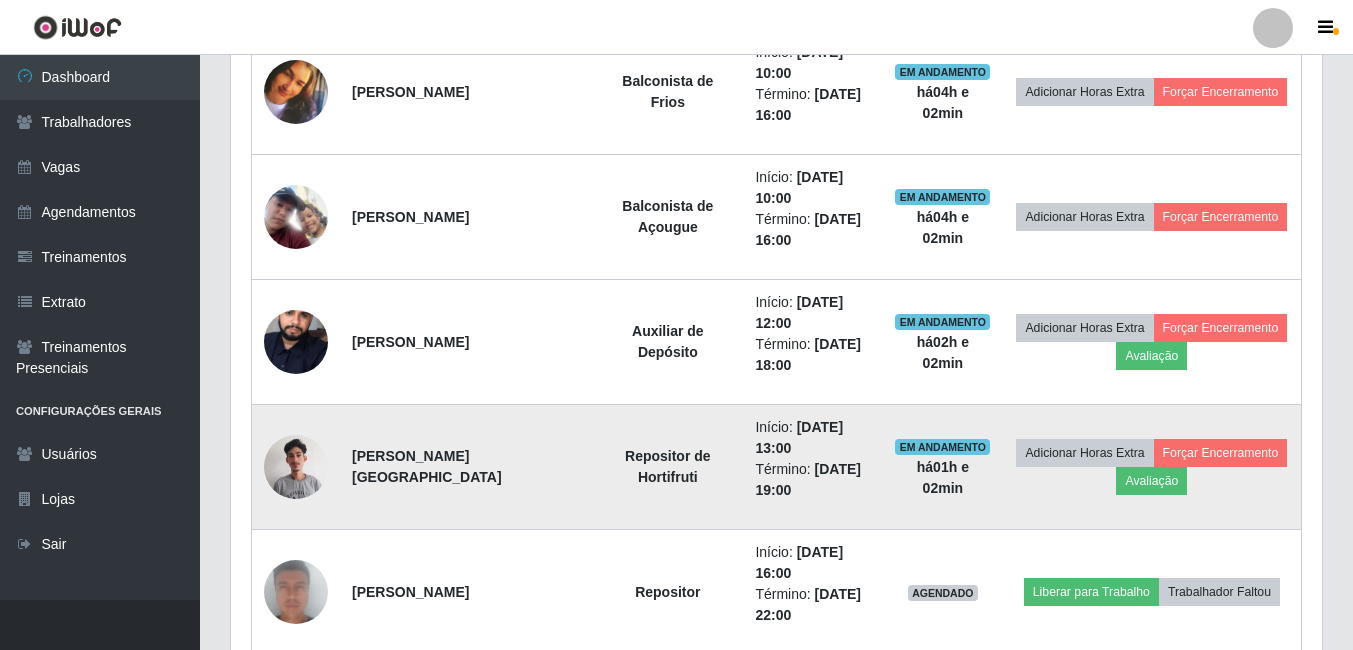 click at bounding box center [296, 466] 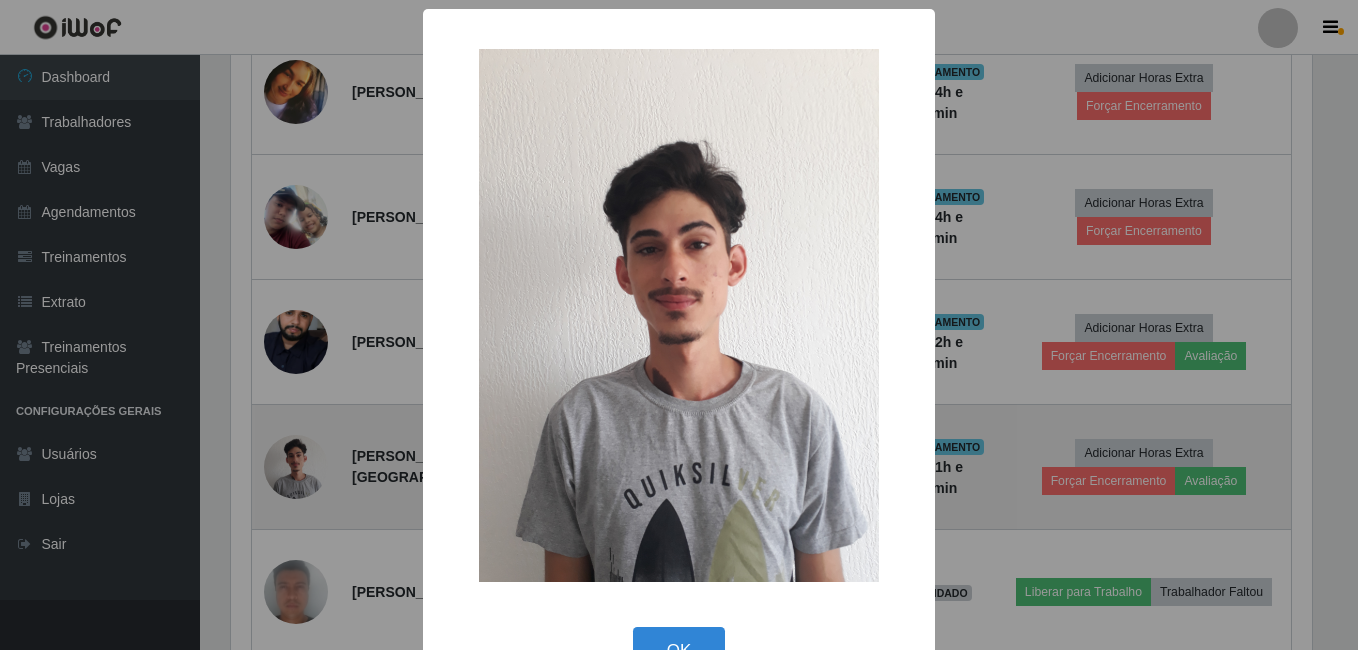 scroll, scrollTop: 999585, scrollLeft: 998919, axis: both 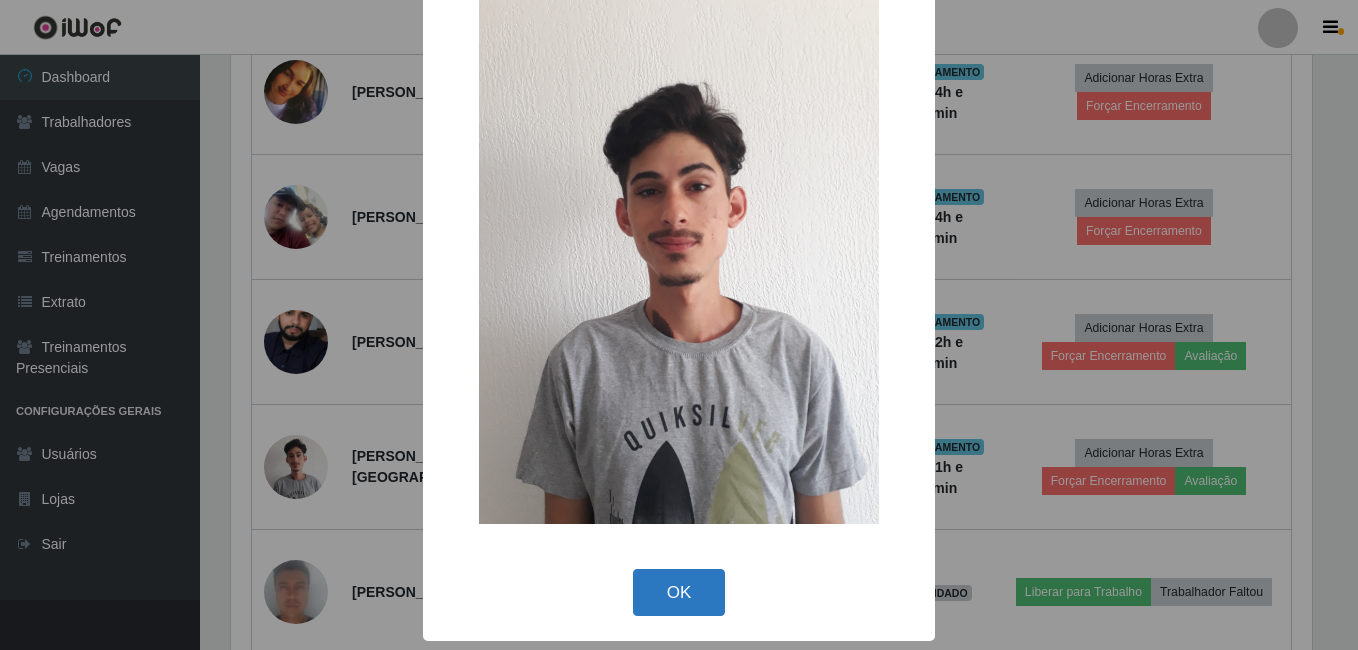 click on "OK" at bounding box center [679, 592] 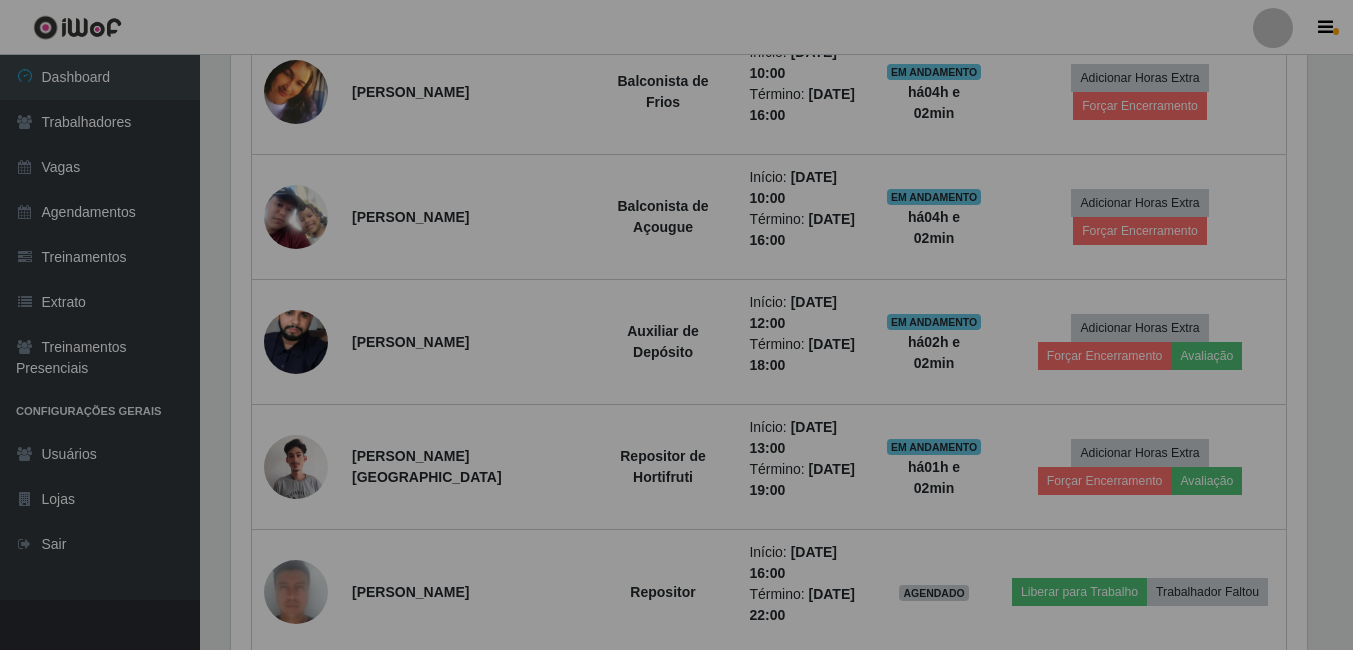 scroll, scrollTop: 999585, scrollLeft: 998909, axis: both 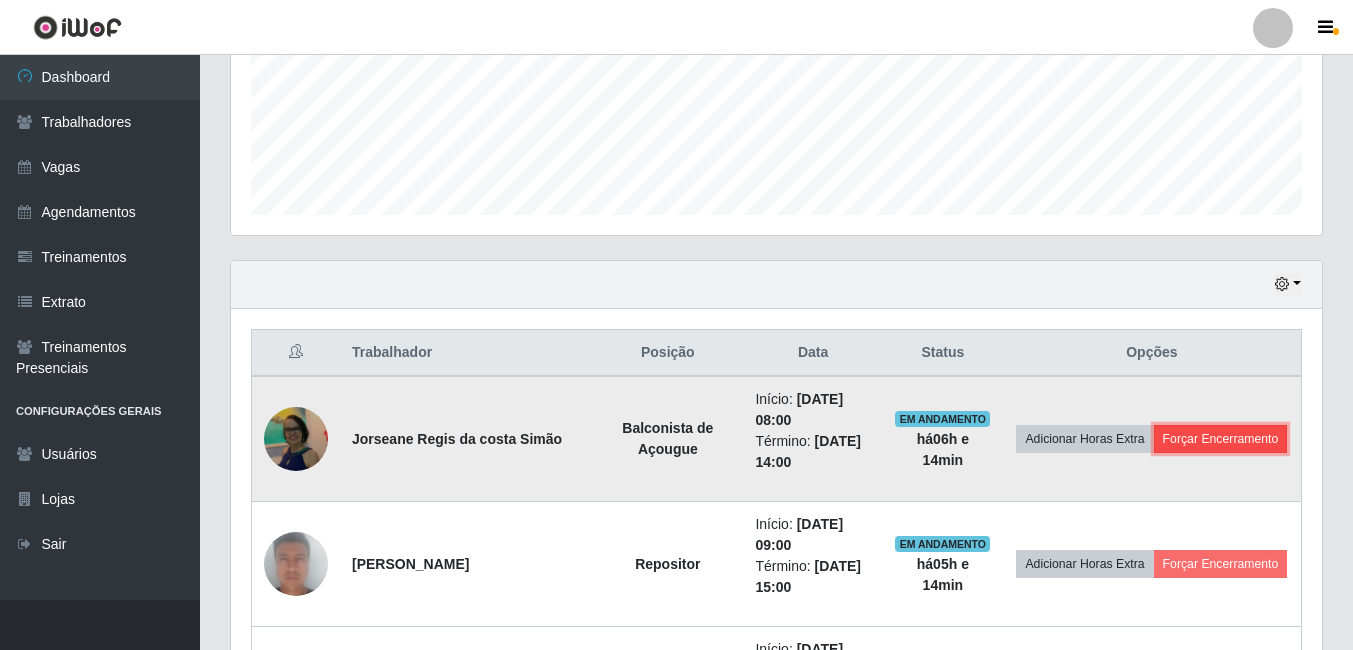 click on "Forçar Encerramento" at bounding box center (1221, 439) 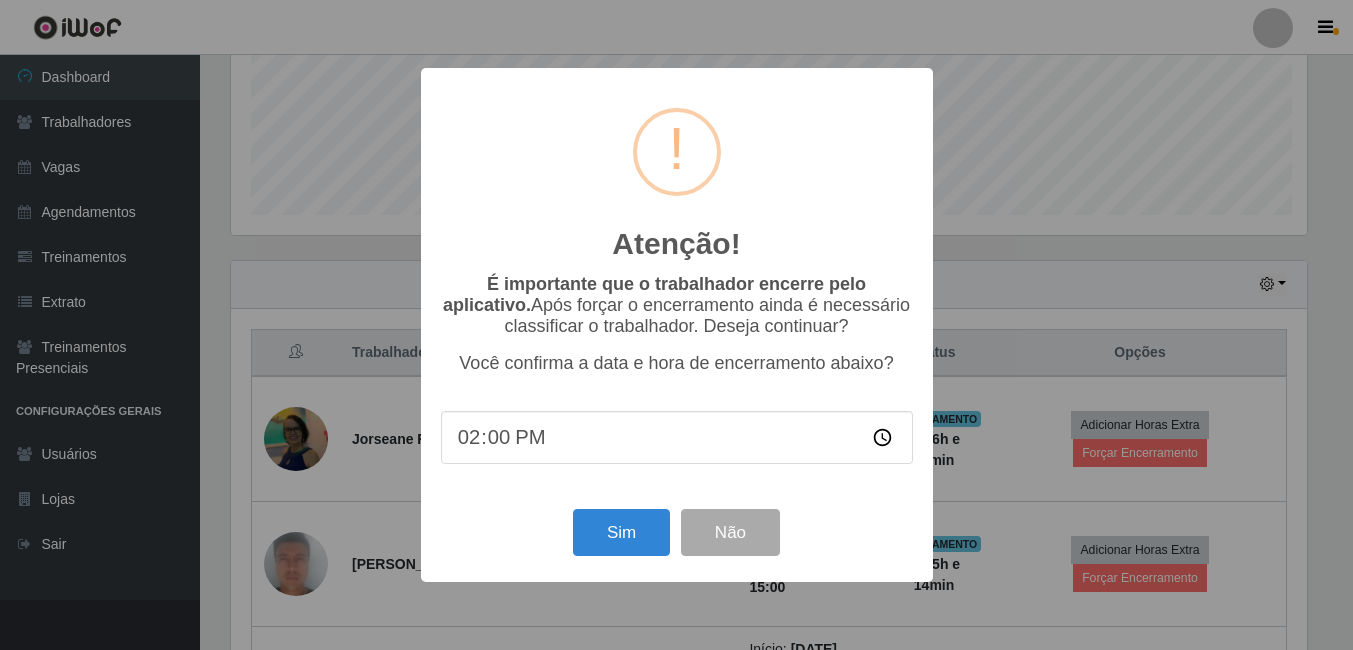 scroll, scrollTop: 999585, scrollLeft: 998919, axis: both 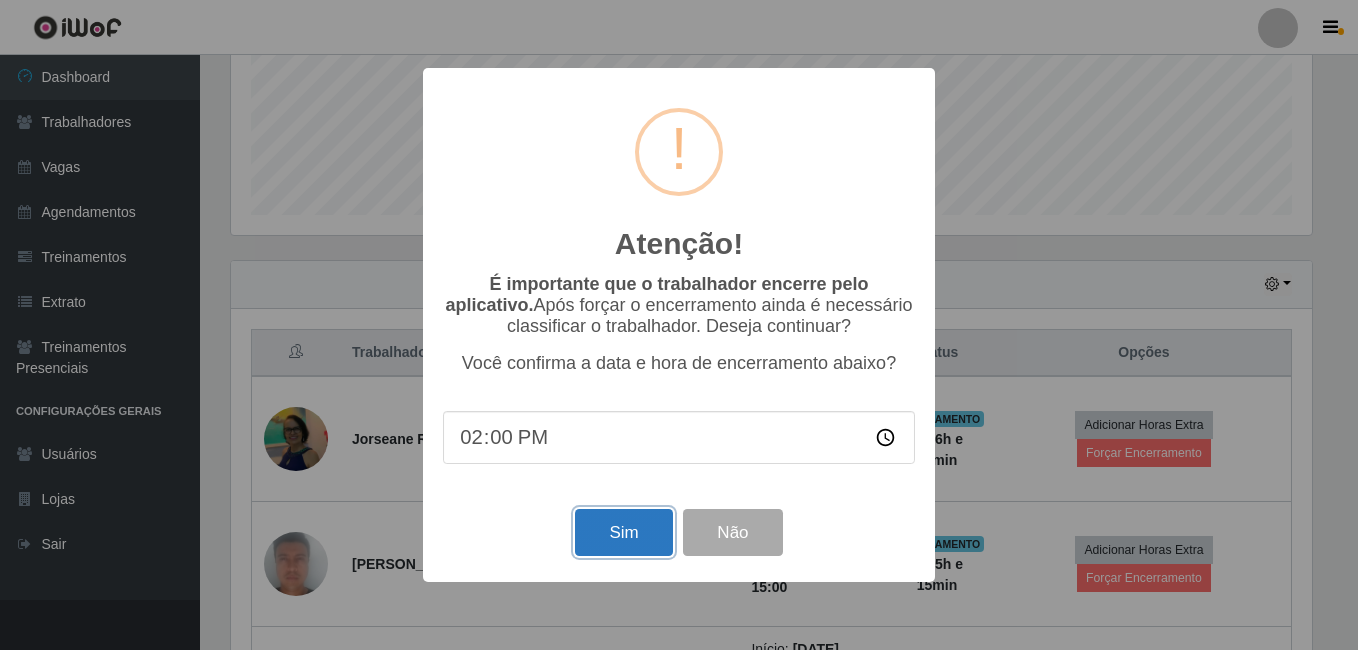 click on "Sim" at bounding box center [623, 532] 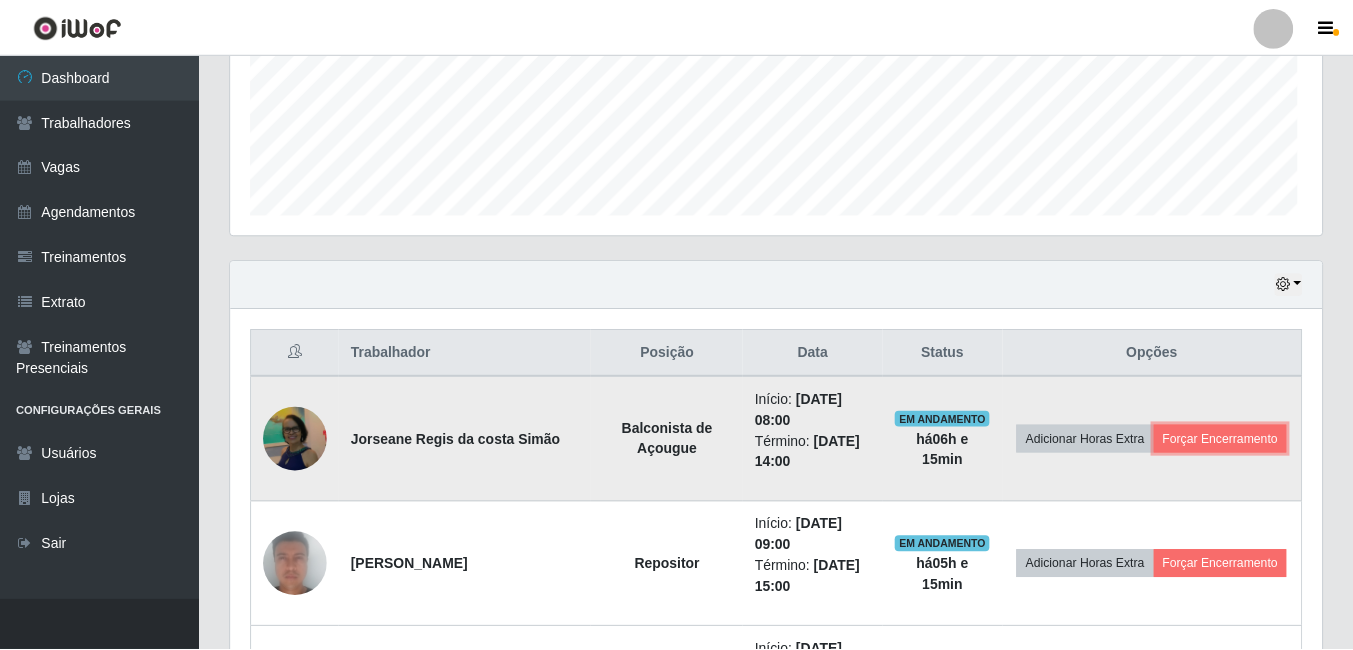 scroll, scrollTop: 999585, scrollLeft: 998909, axis: both 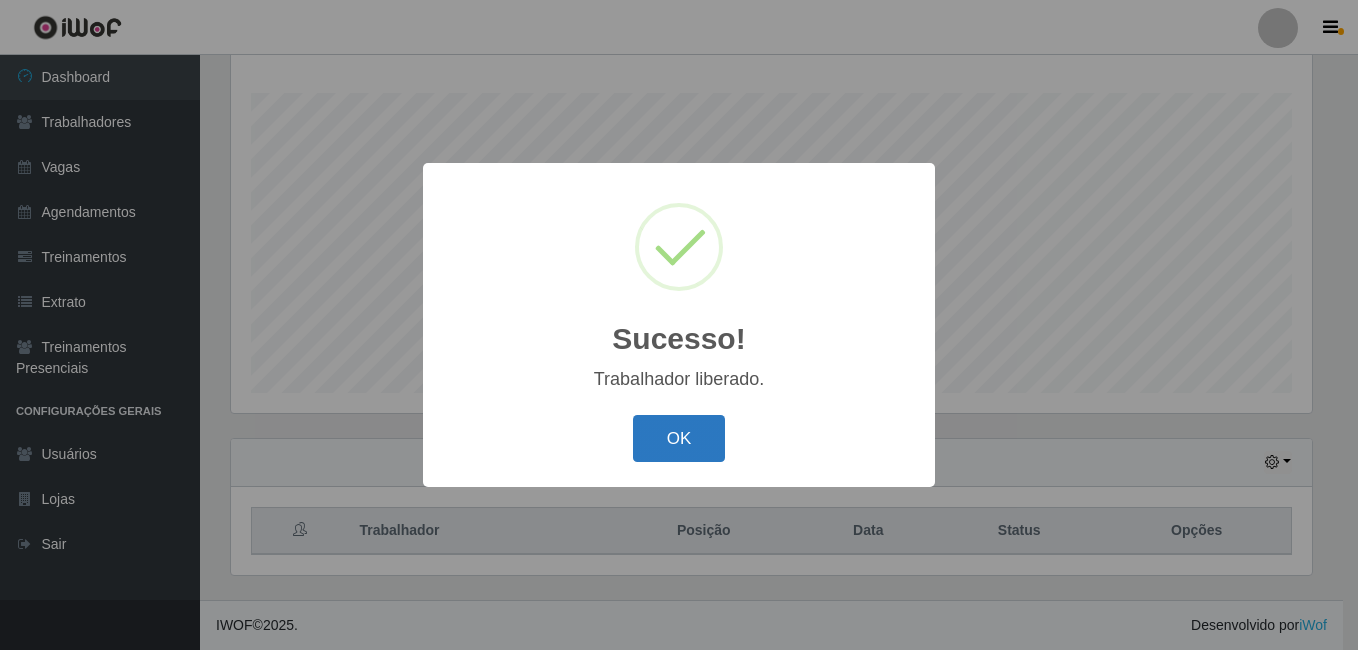 click on "OK" at bounding box center (679, 438) 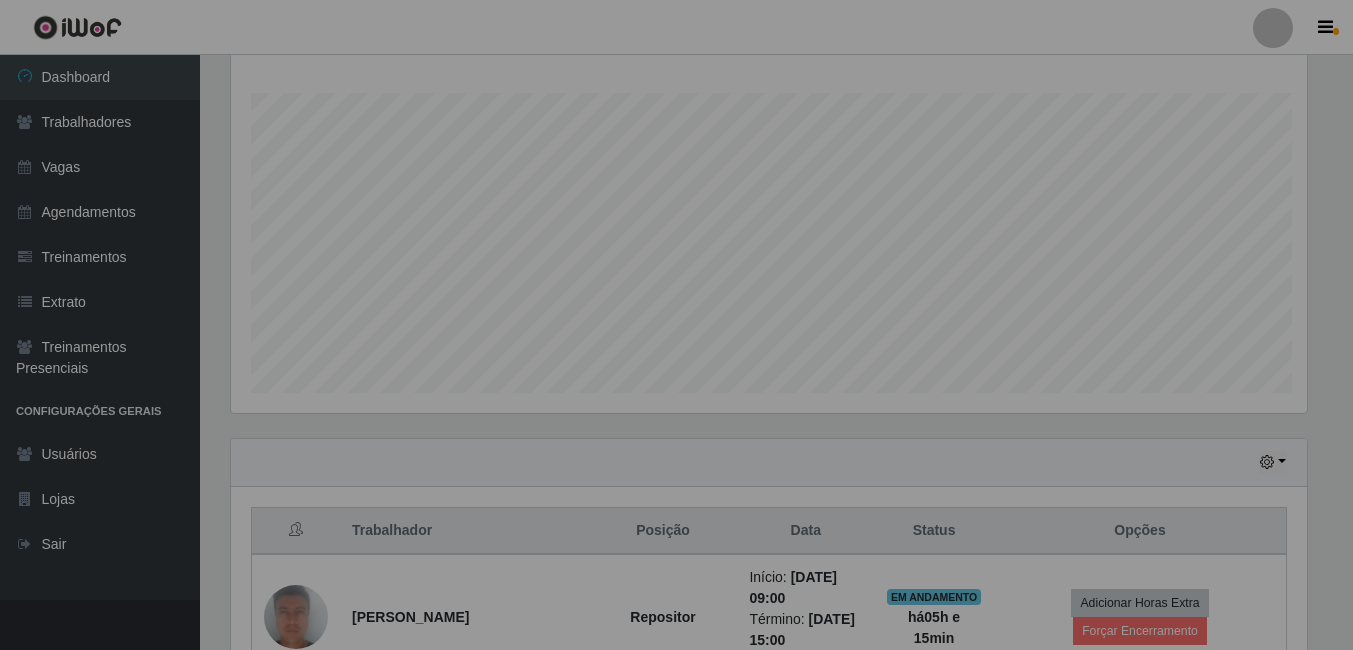 scroll, scrollTop: 999585, scrollLeft: 998909, axis: both 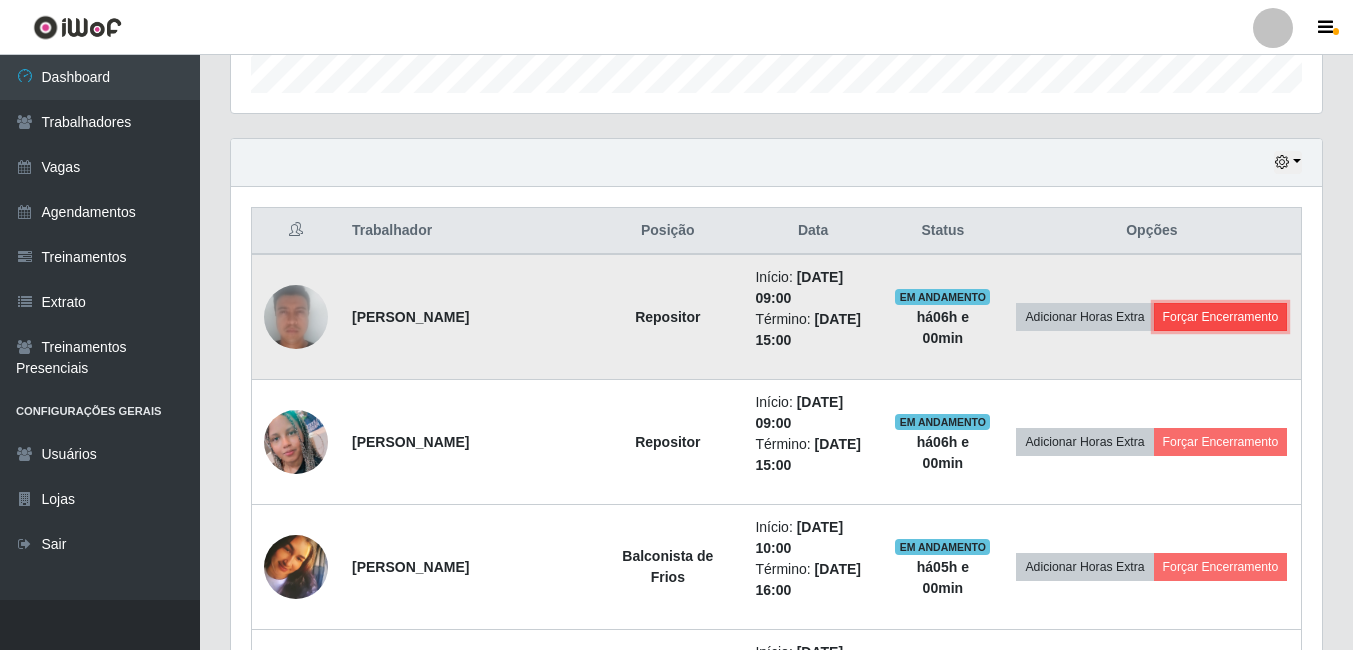 click on "Forçar Encerramento" at bounding box center [1221, 317] 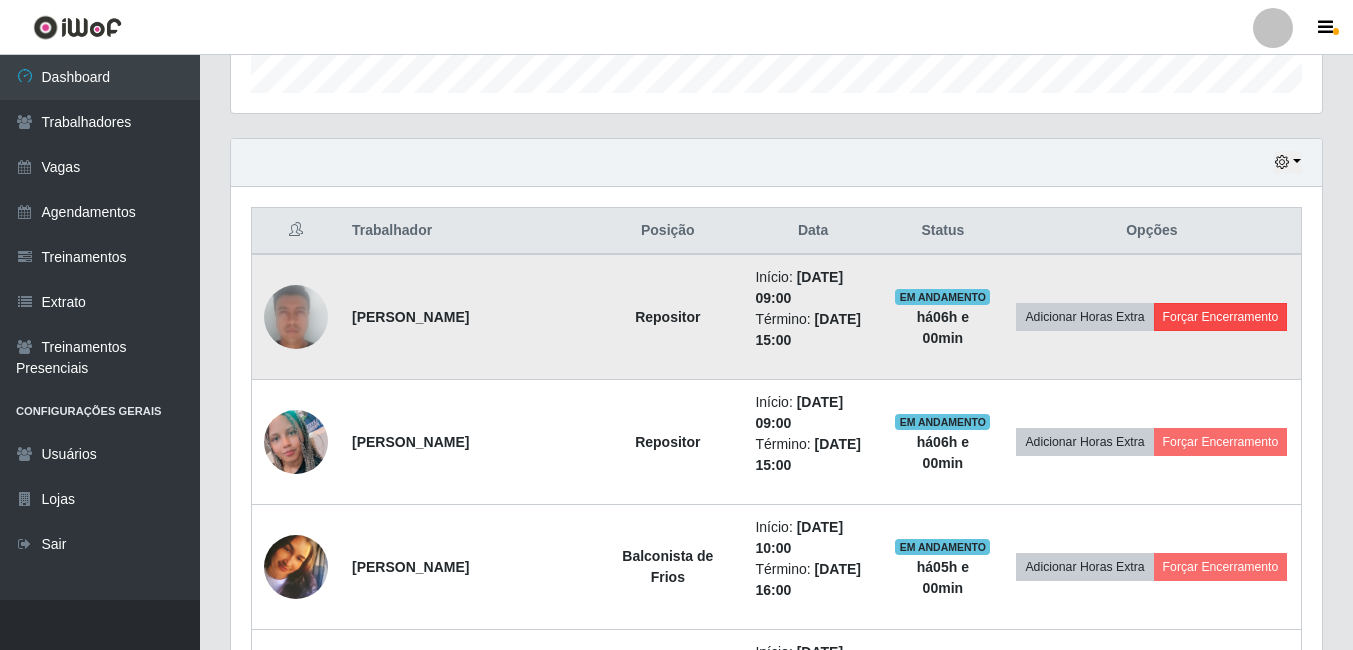scroll, scrollTop: 999585, scrollLeft: 998919, axis: both 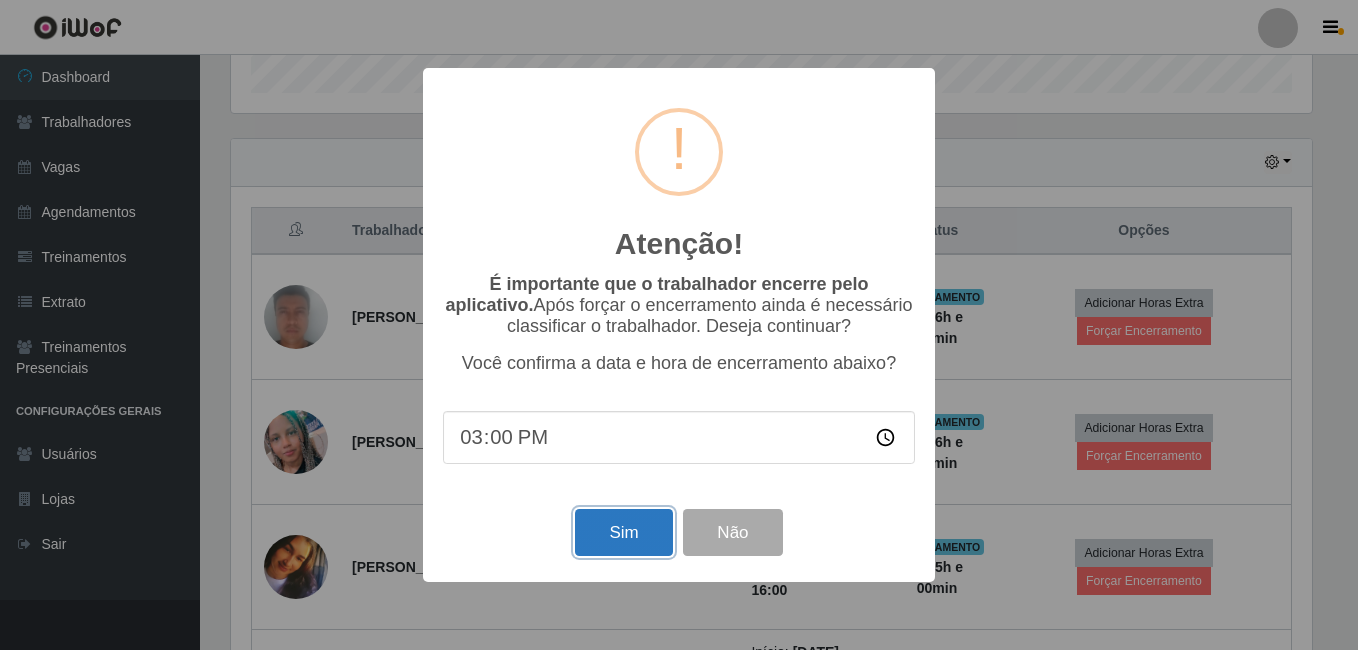 click on "Sim" at bounding box center (623, 532) 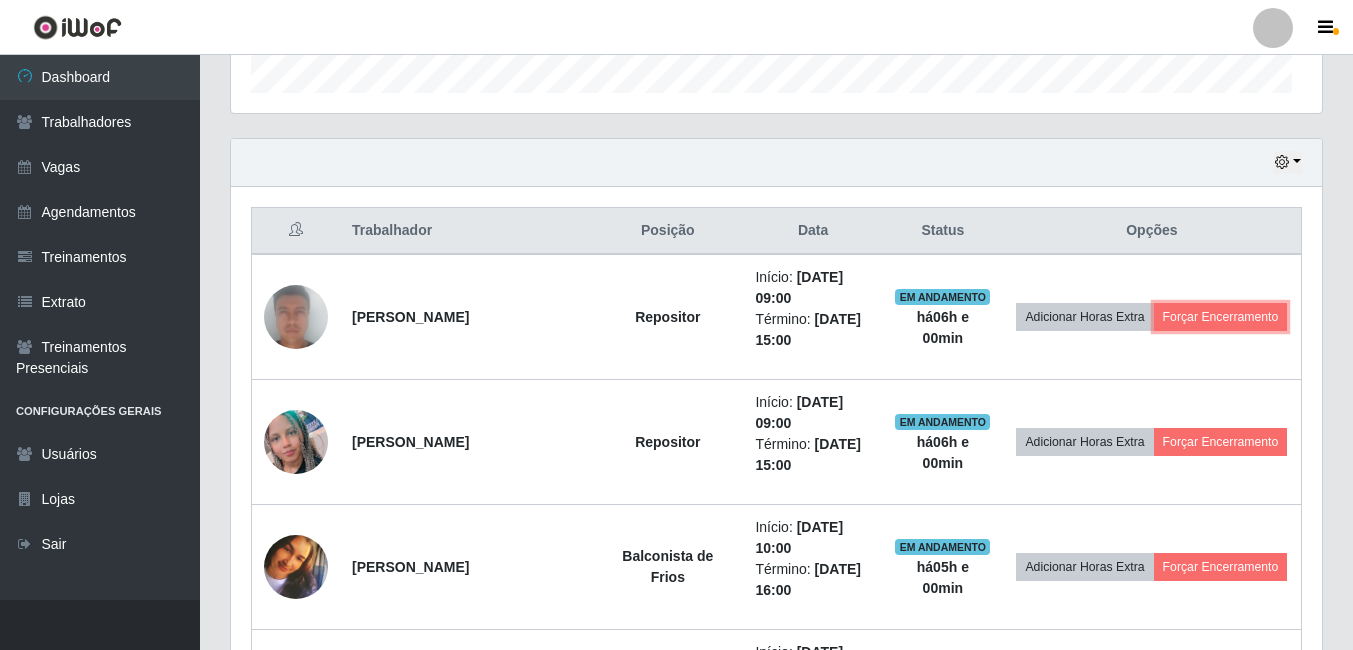 scroll, scrollTop: 999585, scrollLeft: 998909, axis: both 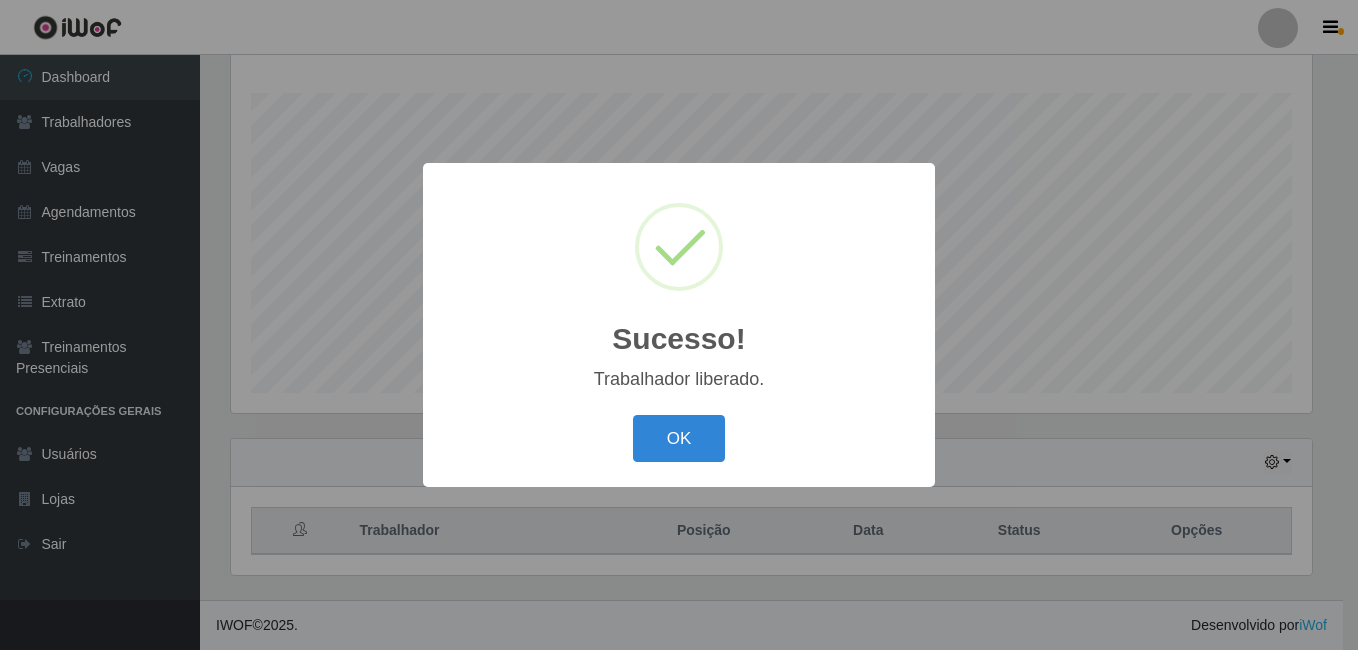 type 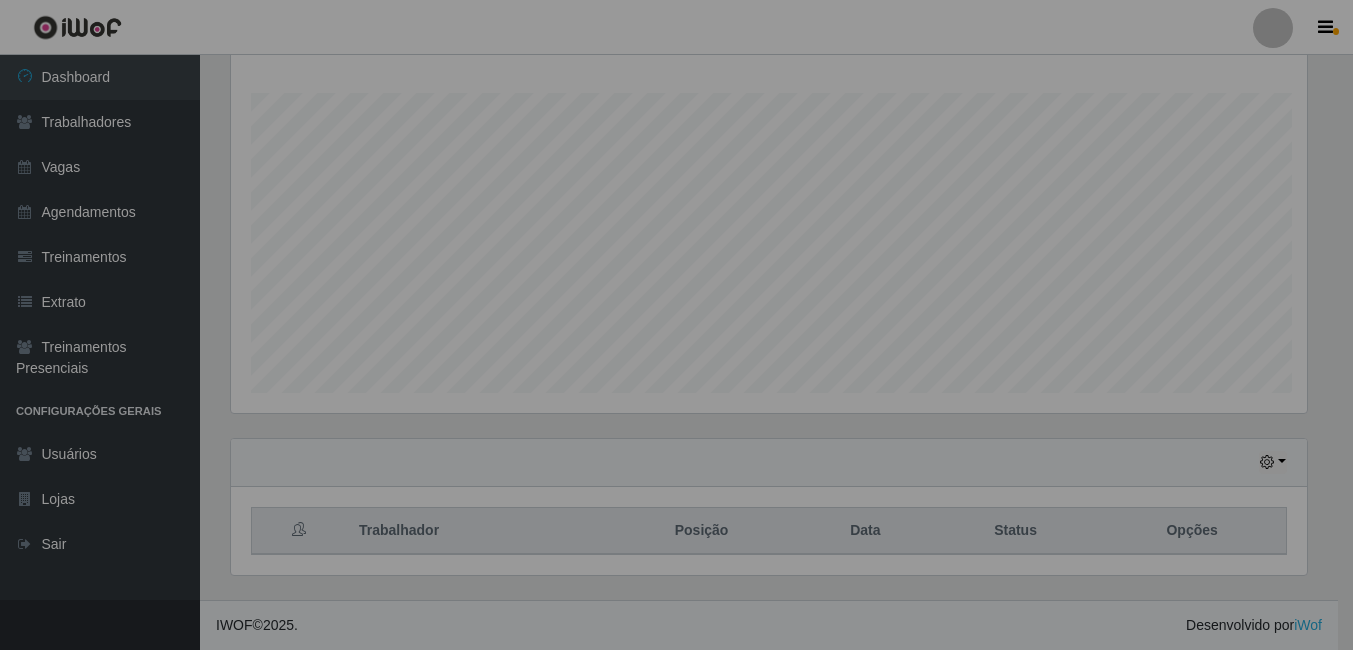 scroll, scrollTop: 999585, scrollLeft: 998909, axis: both 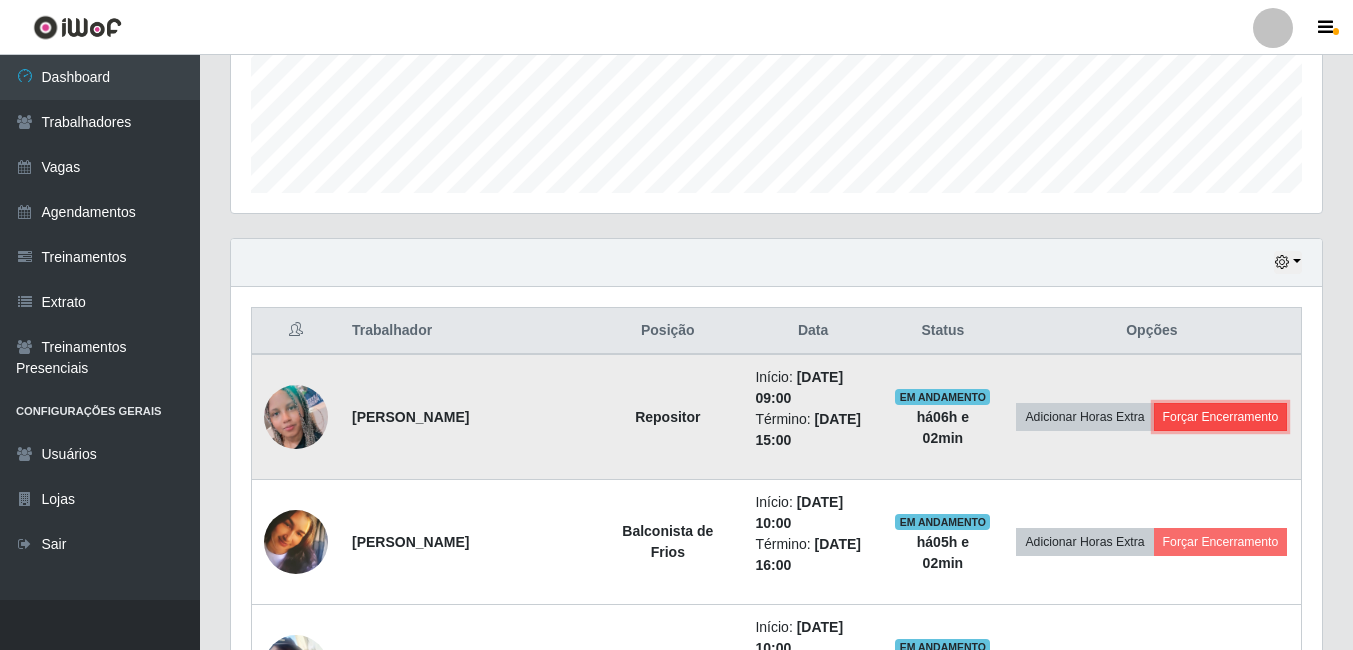 click on "Forçar Encerramento" at bounding box center (1221, 417) 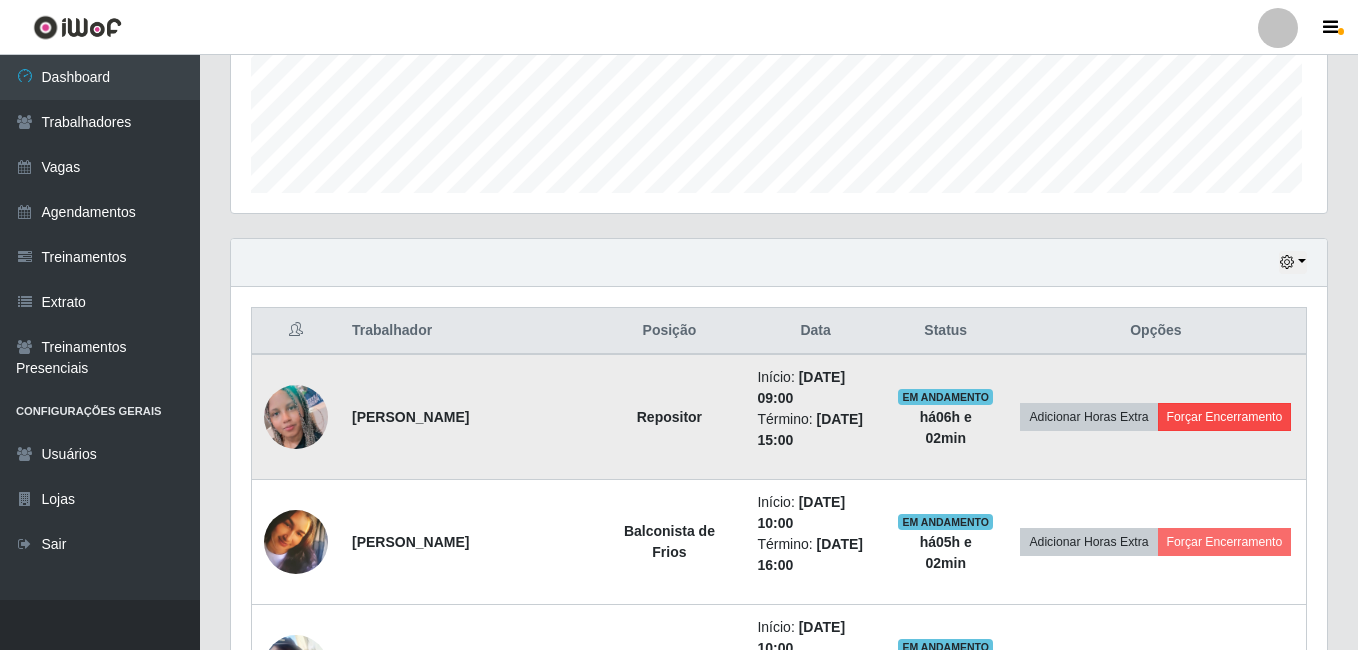 scroll, scrollTop: 999585, scrollLeft: 998919, axis: both 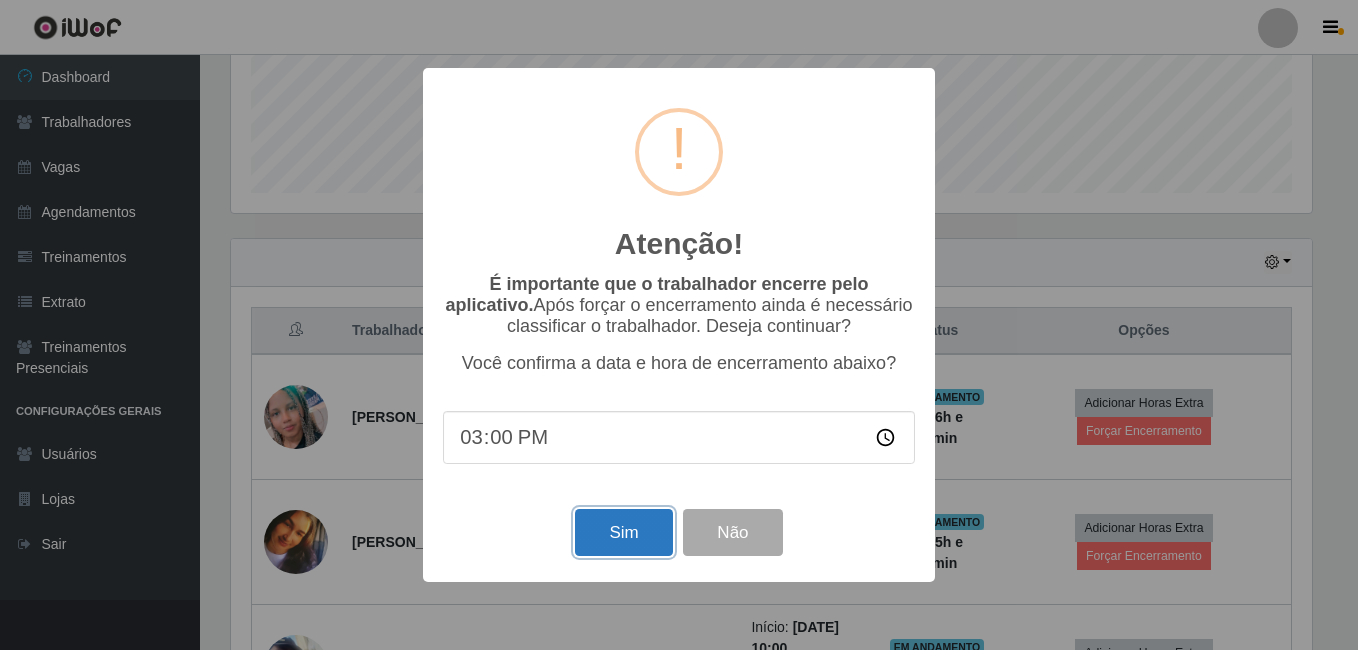 click on "Sim" at bounding box center (623, 532) 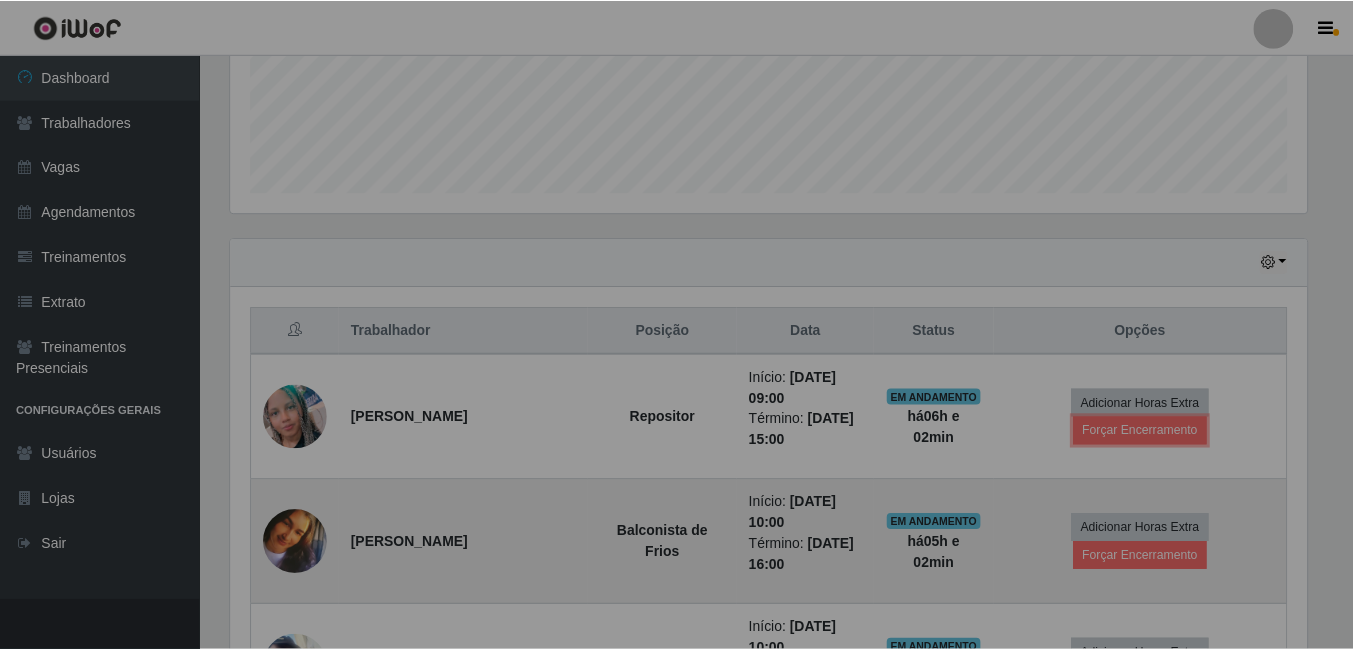 scroll, scrollTop: 999585, scrollLeft: 998909, axis: both 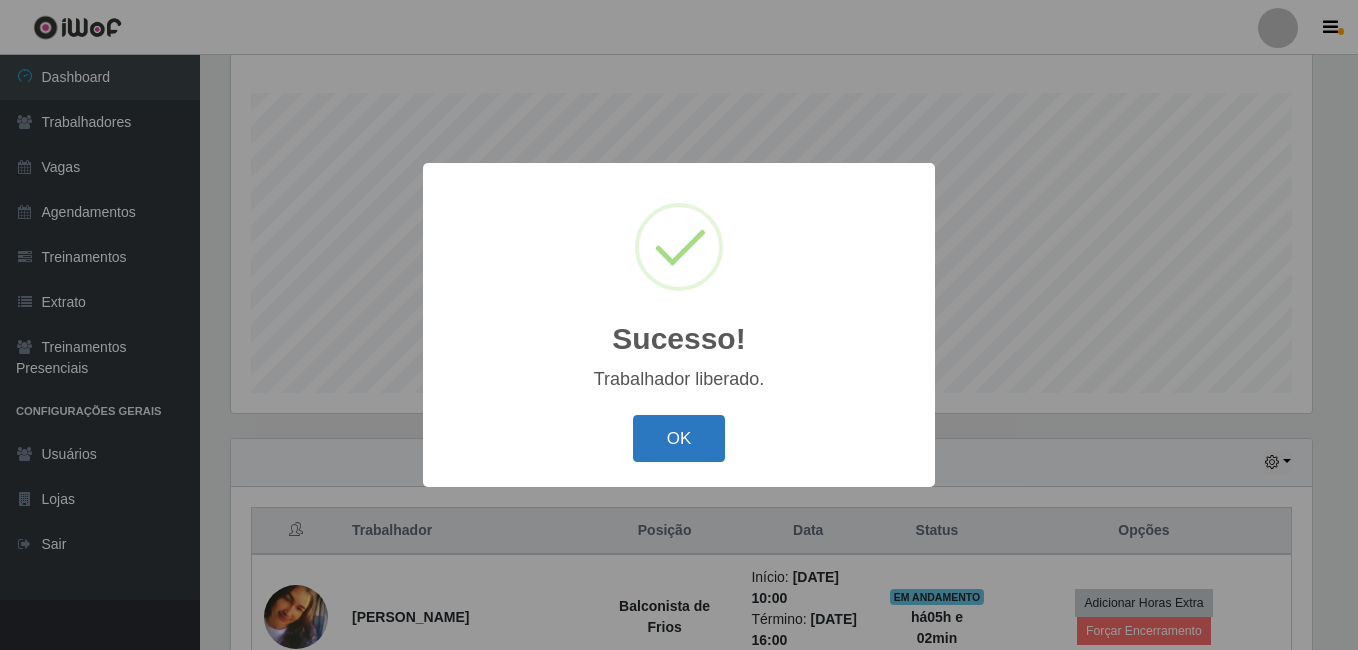 click on "OK" at bounding box center [679, 438] 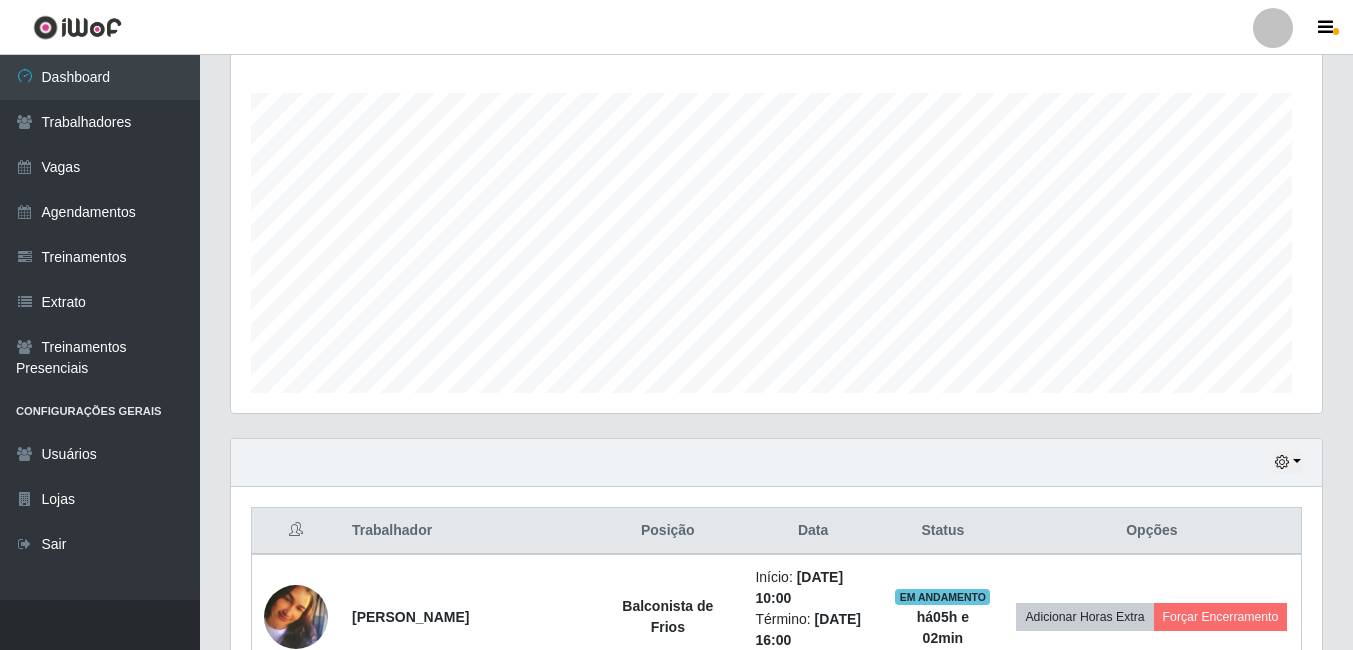 scroll, scrollTop: 999585, scrollLeft: 998909, axis: both 